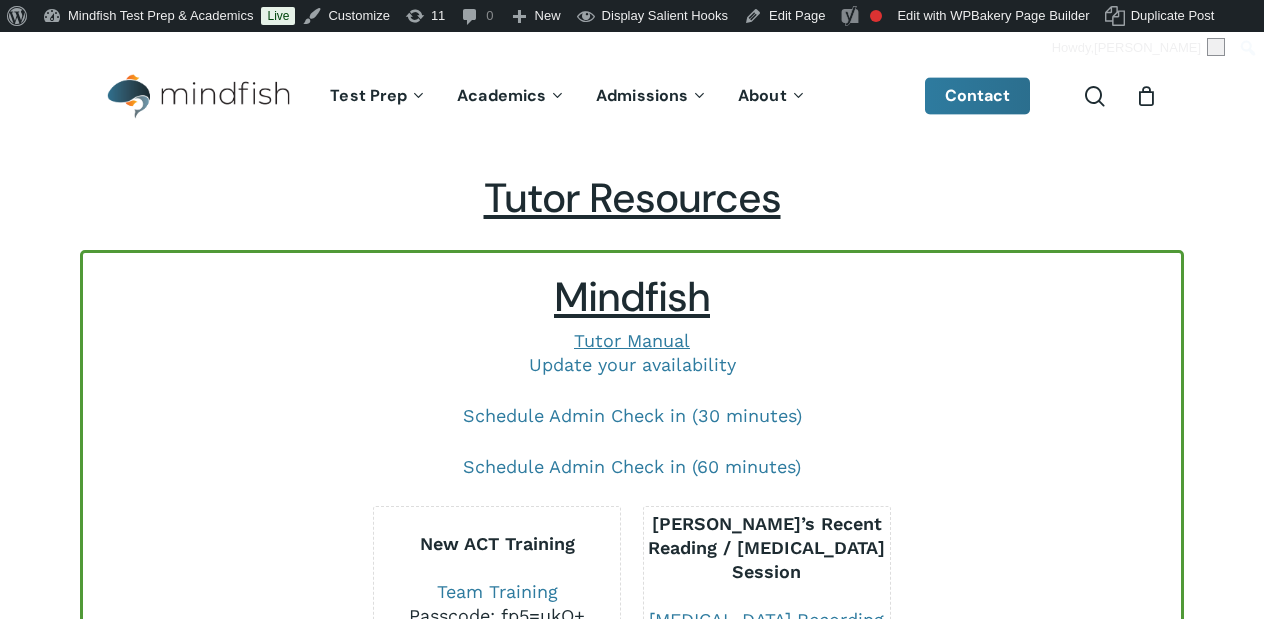 scroll, scrollTop: 0, scrollLeft: 0, axis: both 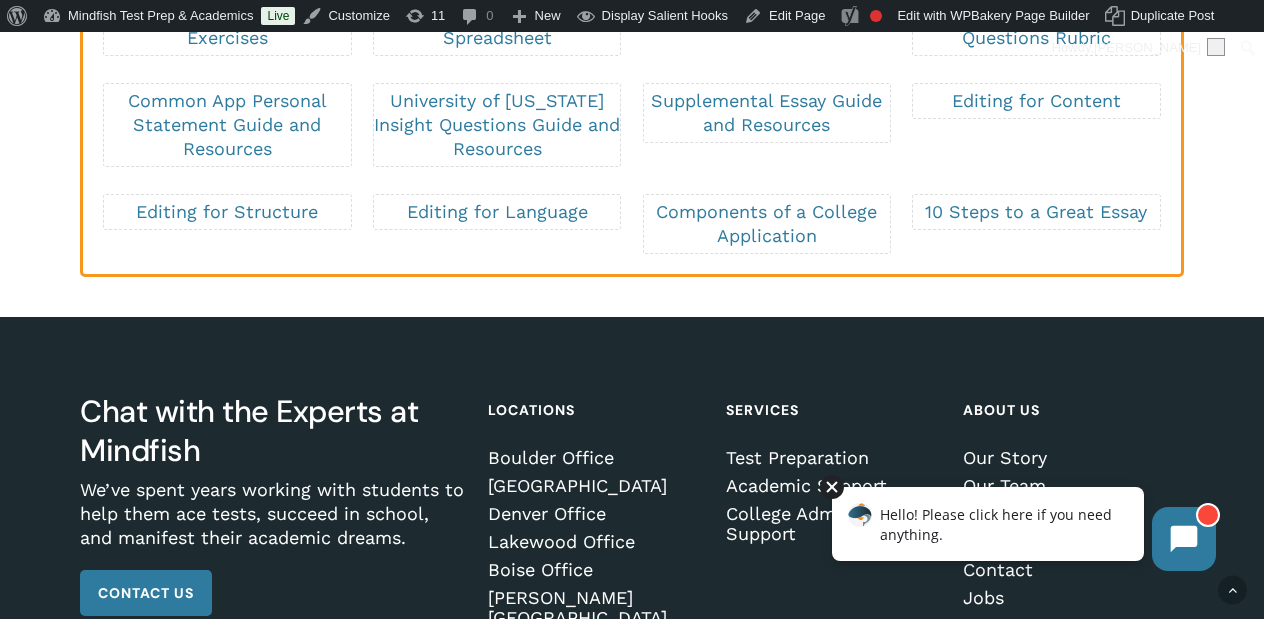 click at bounding box center [832, 487] 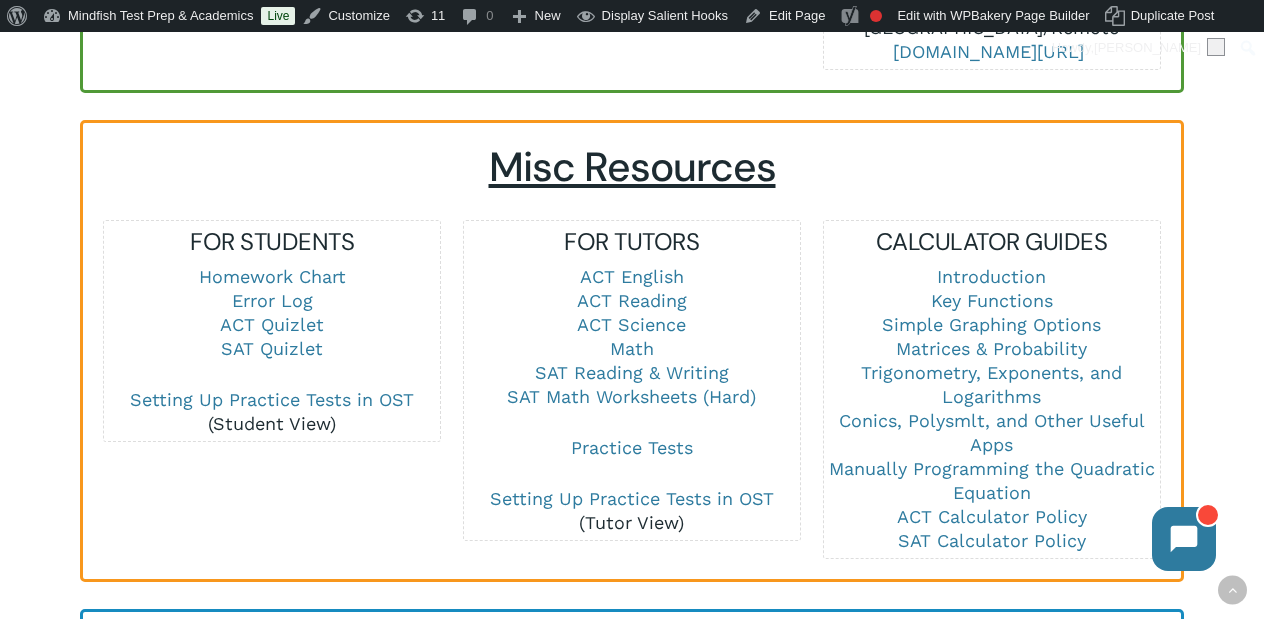 scroll, scrollTop: 1318, scrollLeft: 0, axis: vertical 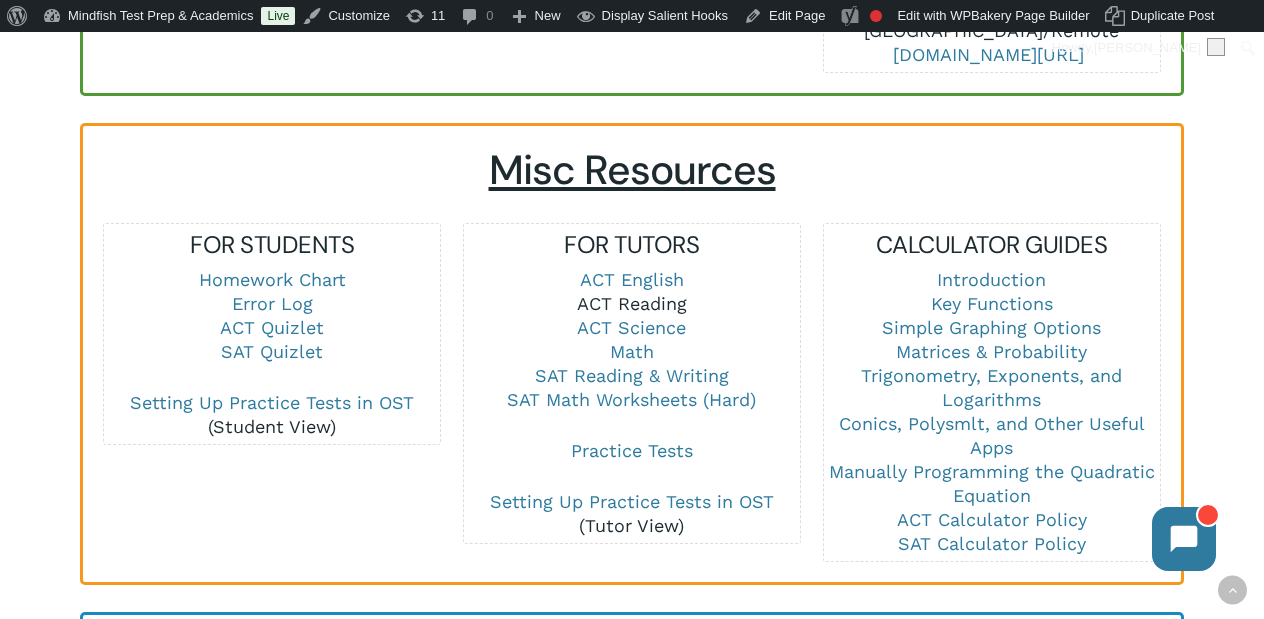 click on "ACT Reading" at bounding box center (632, 303) 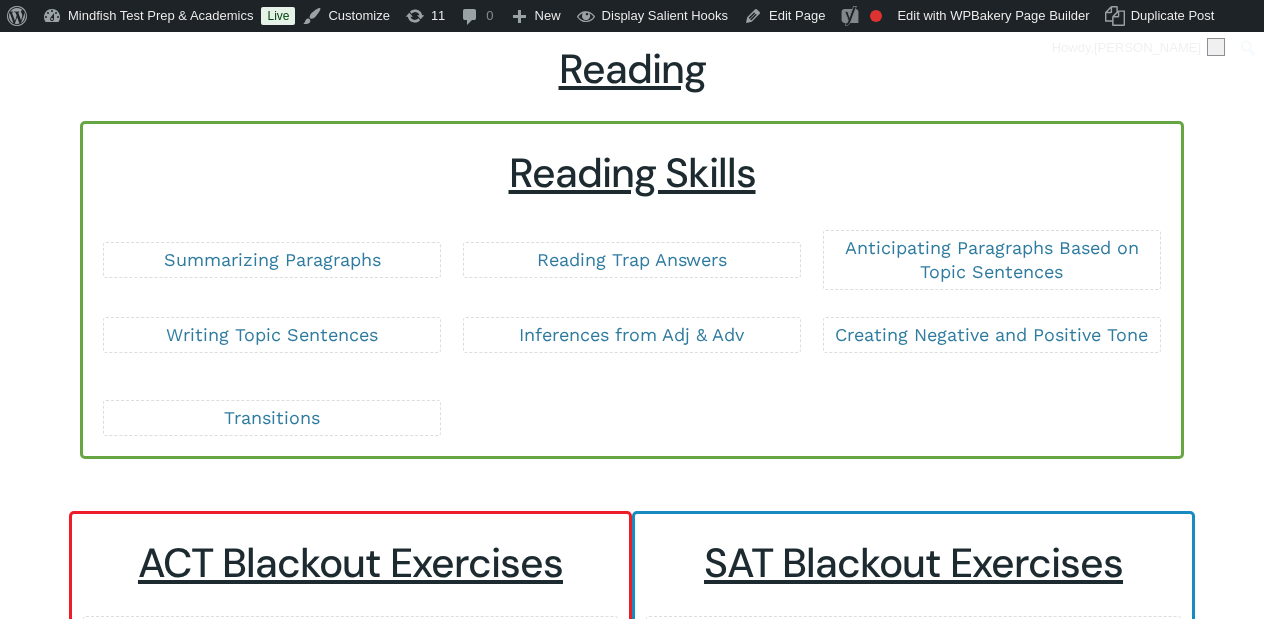 scroll, scrollTop: 284, scrollLeft: 0, axis: vertical 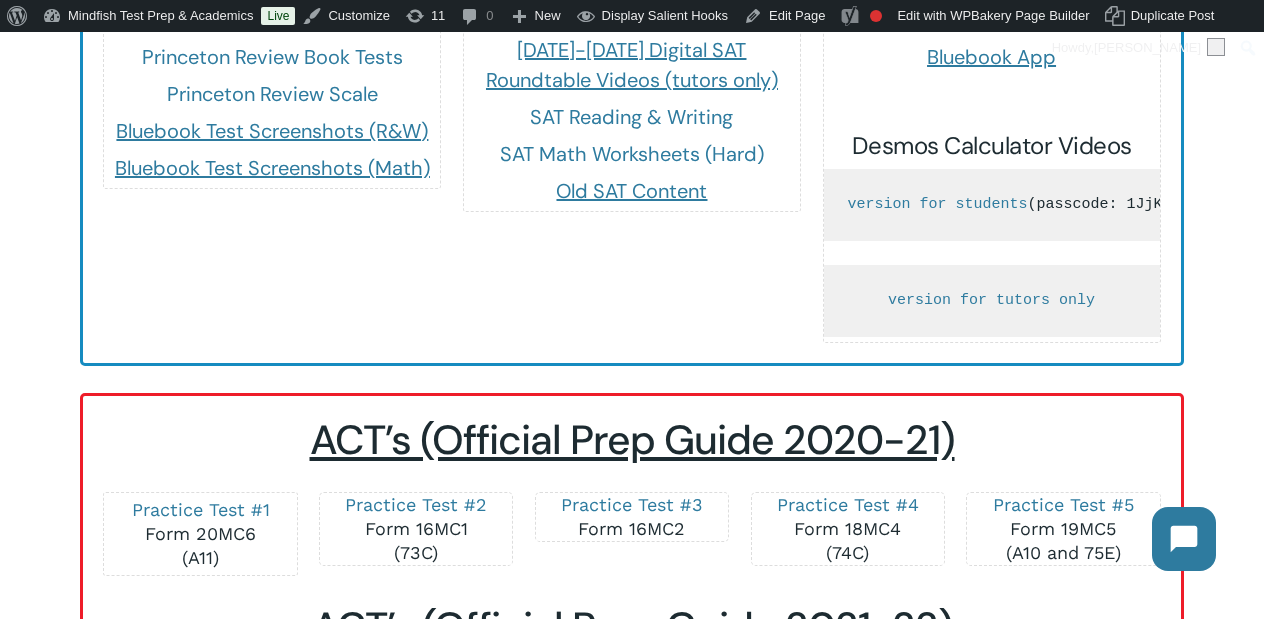 click on "Tutor Resources
Mindfish
Tutor Manual
Update your availability
Schedule Admin Check in (30 minutes)
Schedule Admin Check in (60 minutes)
New ACT Training
Team Training
Passcode: fp5=ukO+
Slide deck for new test
Hannah’s Recent Reading / Test Anxiety Session
Test Anxiety Recording + Slide deck
dSAT Reading Training + Slide deck
Link for Reading Screener  (will prompt user to make a copy)
MINDFISH BOOKS
Mindfish ACT Book (2020)
Mindfish ACT Book (21.2)
Mindfish ACT Book (21.3)
Mindfish ACT Book (21.4)
Mindfish ACT Book (22.1)
Mindfish ACT Book (23.1)
Mindfish “Enhanced” ACT Book (2025) (25.1)
MF dSAT Book (24.1)–Color" at bounding box center [632, 651] 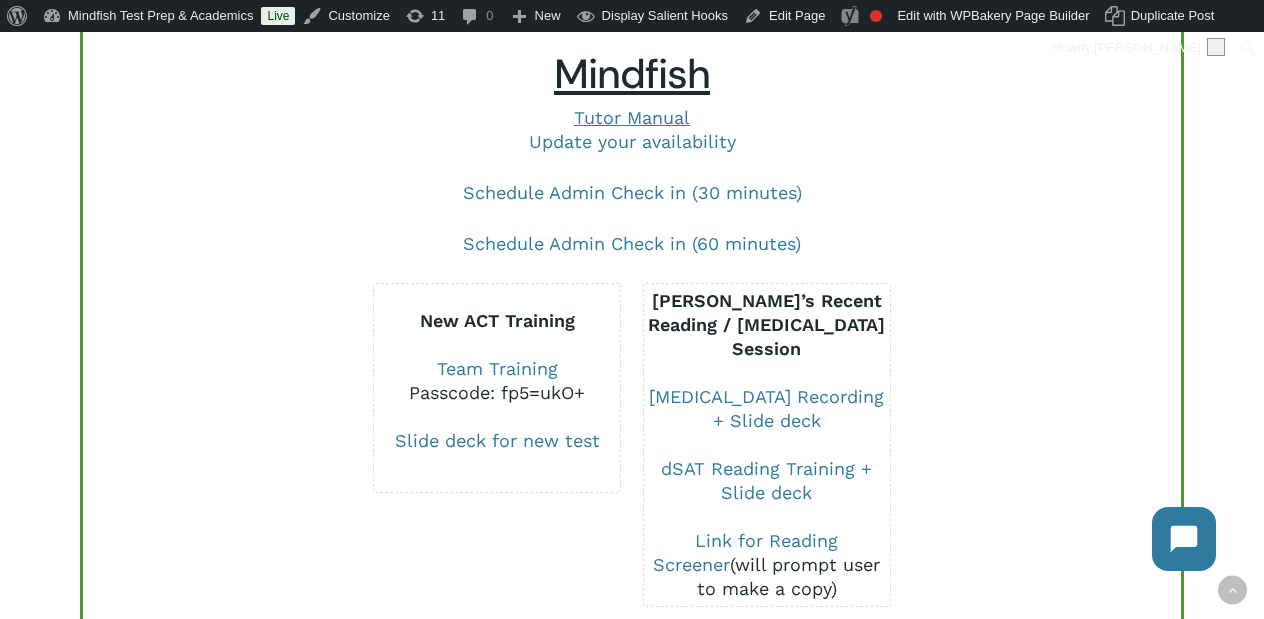 scroll, scrollTop: 0, scrollLeft: 0, axis: both 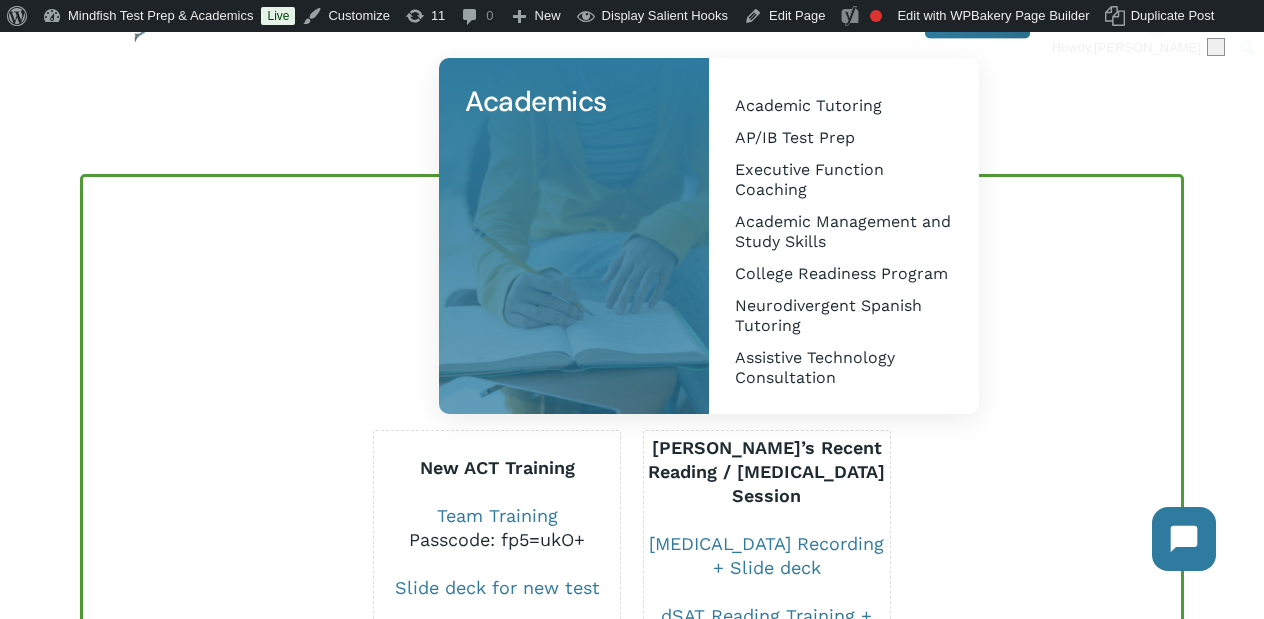click on "Tutor Manual
Update your availability" at bounding box center (632, 290) 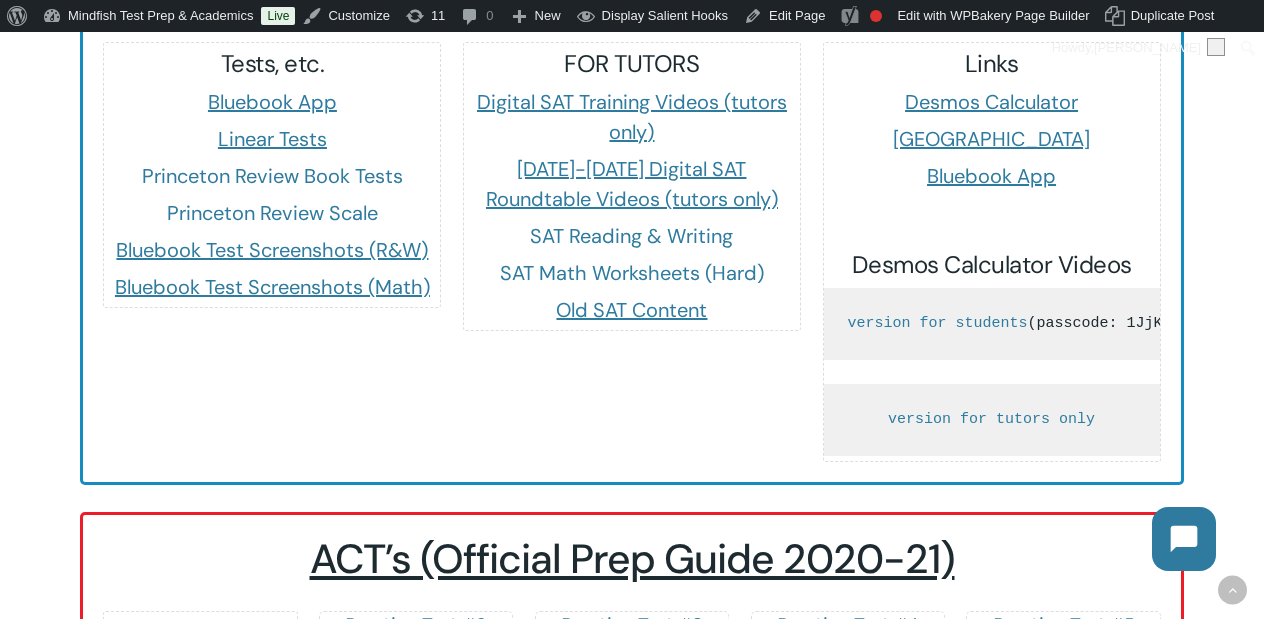 scroll, scrollTop: 1981, scrollLeft: 0, axis: vertical 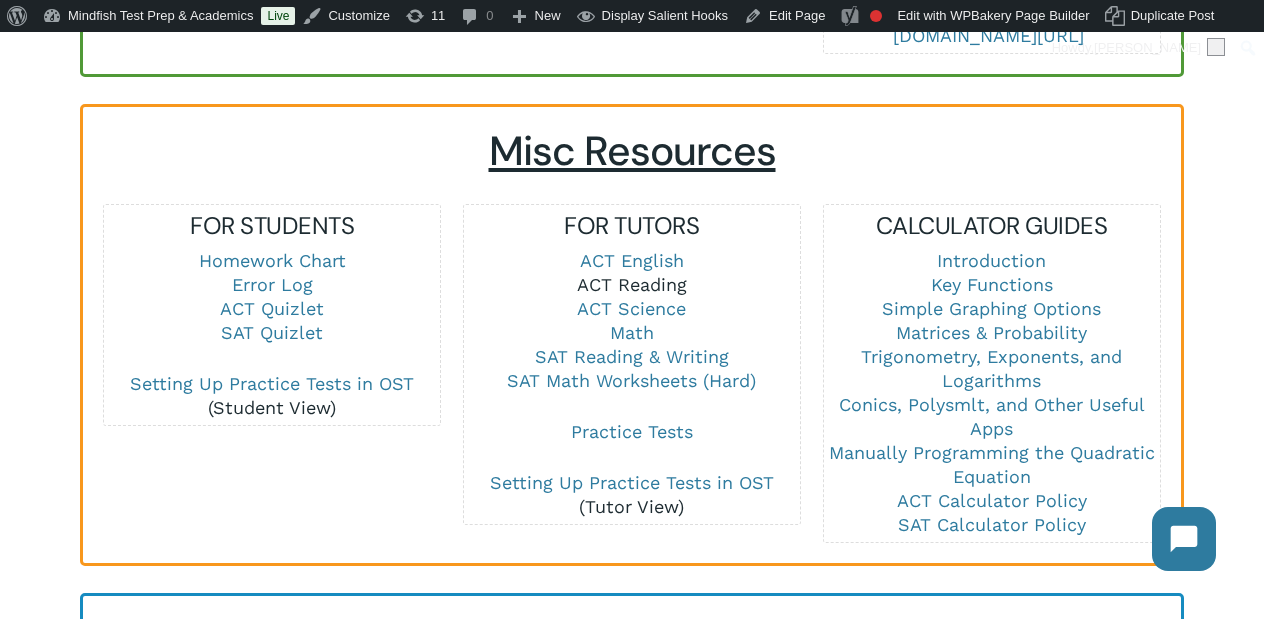 click on "ACT Reading" at bounding box center (632, 284) 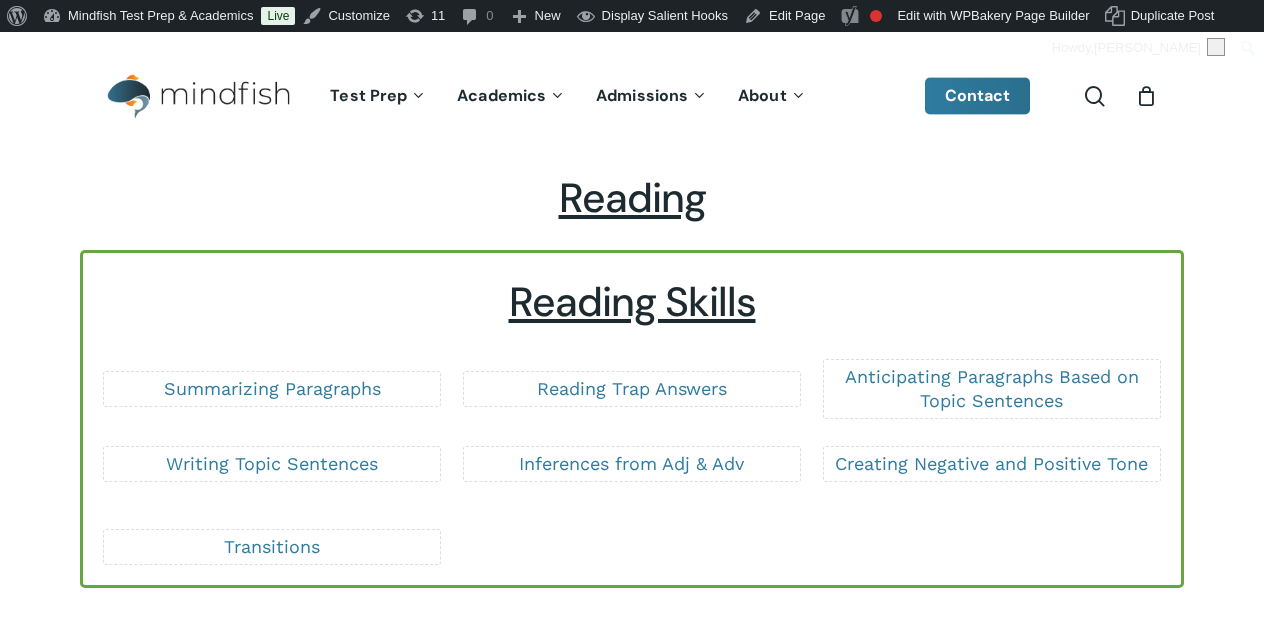 scroll, scrollTop: 0, scrollLeft: 0, axis: both 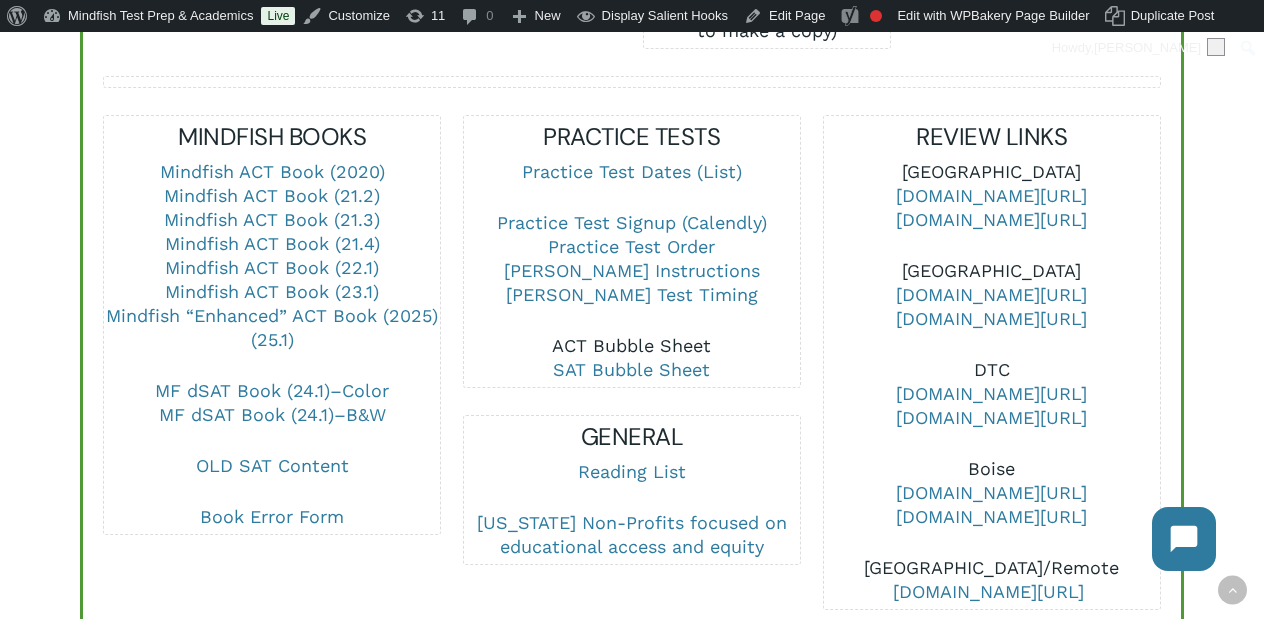click on "ACT Bubble Sheet" at bounding box center (631, 345) 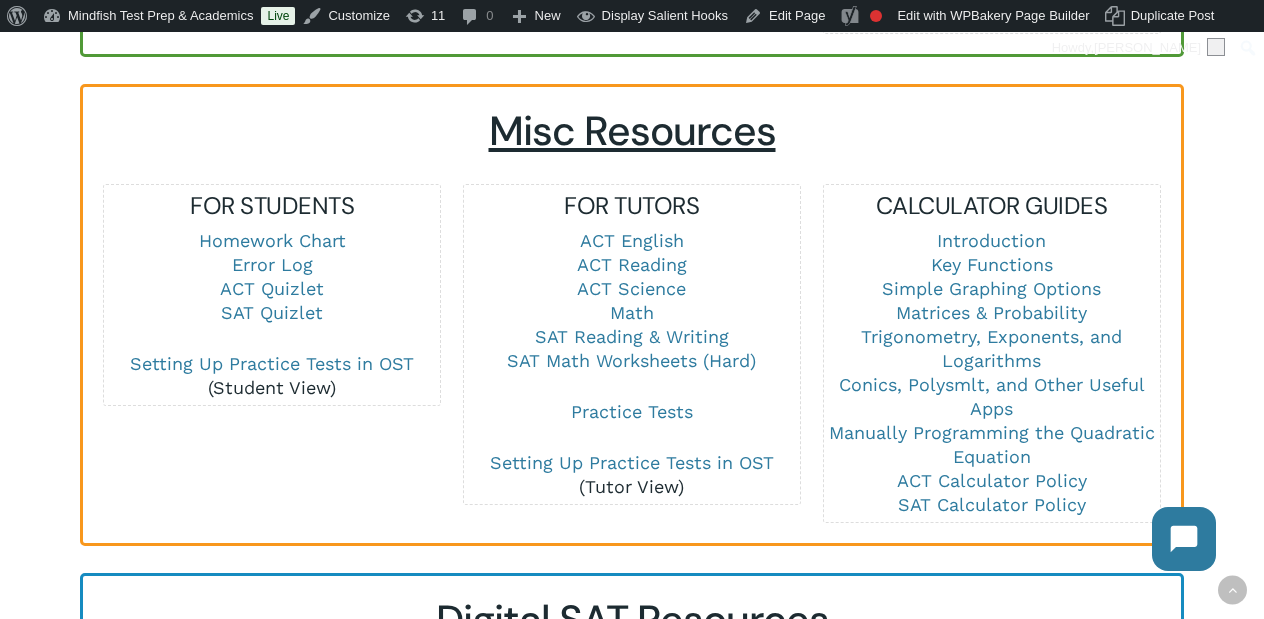 scroll, scrollTop: 1355, scrollLeft: 0, axis: vertical 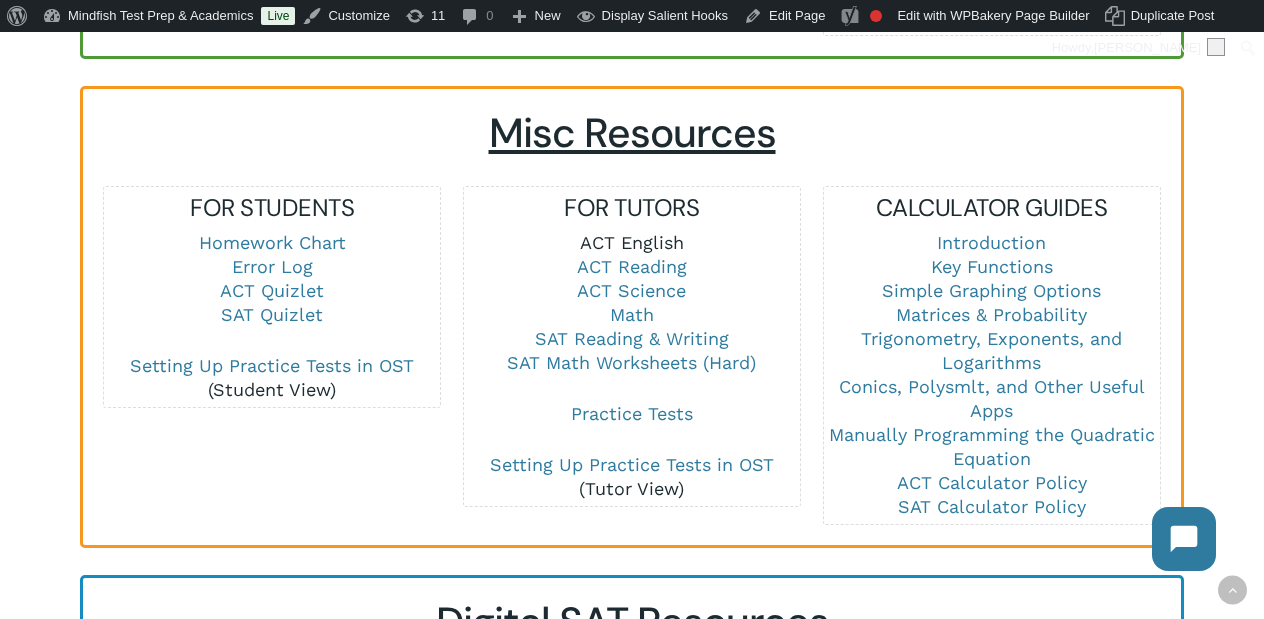 click on "ACT English" at bounding box center [632, 242] 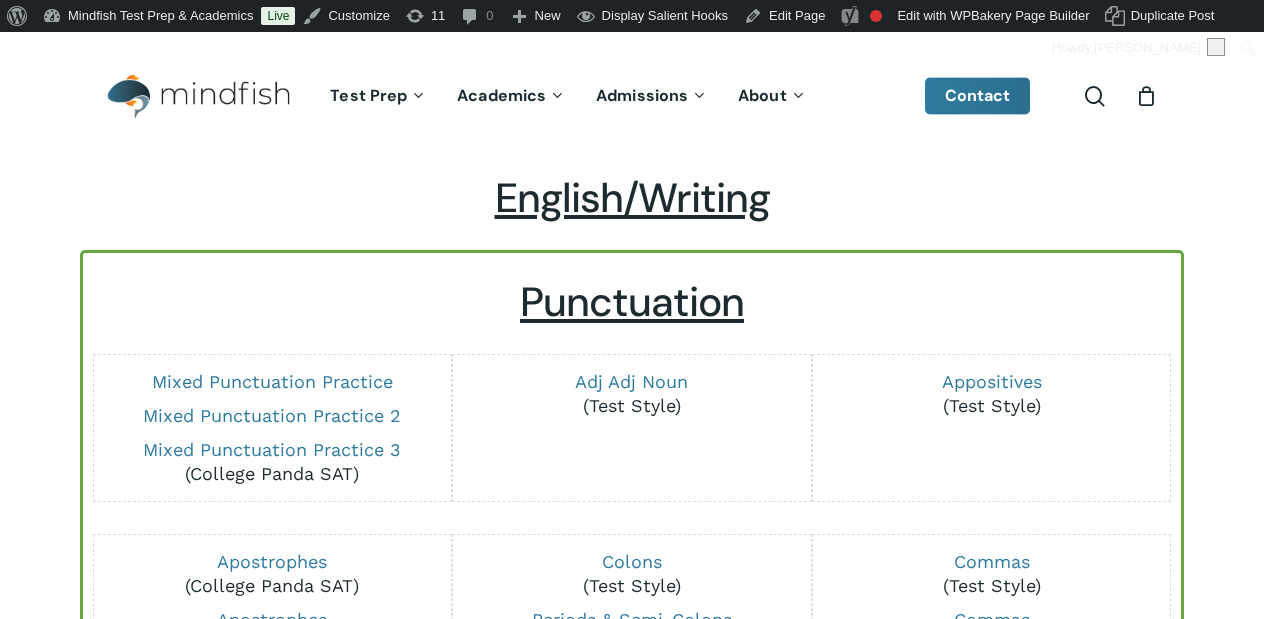 scroll, scrollTop: 0, scrollLeft: 0, axis: both 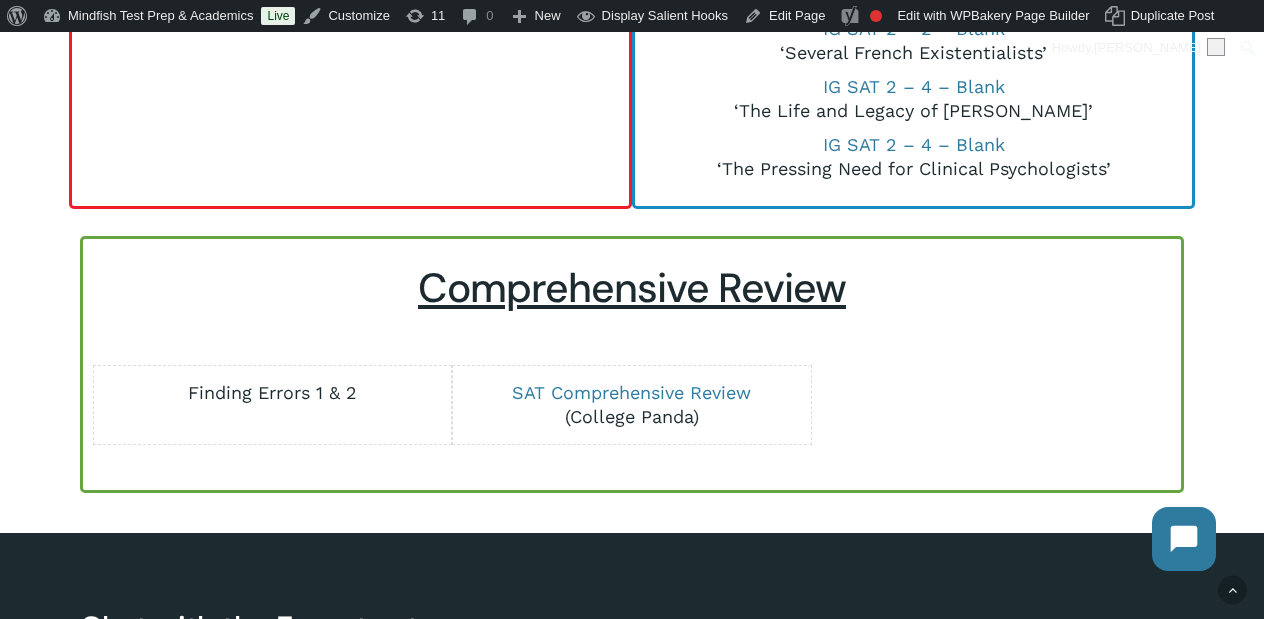 click on "Finding Errors 1 & 2" at bounding box center (272, 392) 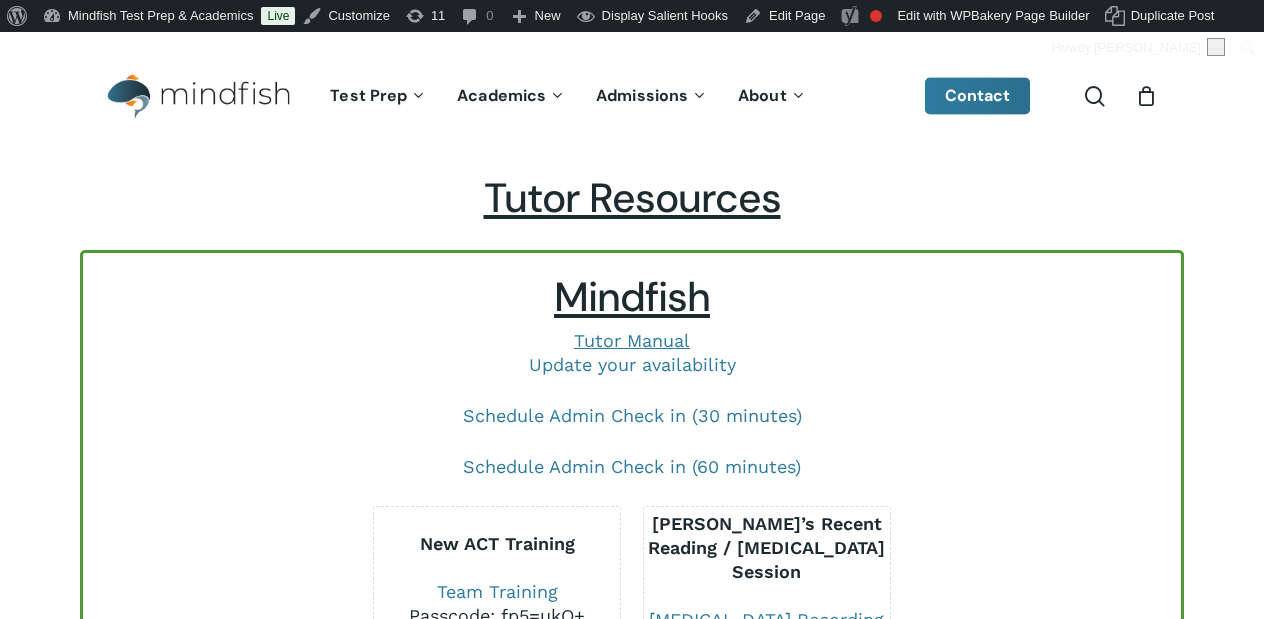 scroll, scrollTop: 1355, scrollLeft: 0, axis: vertical 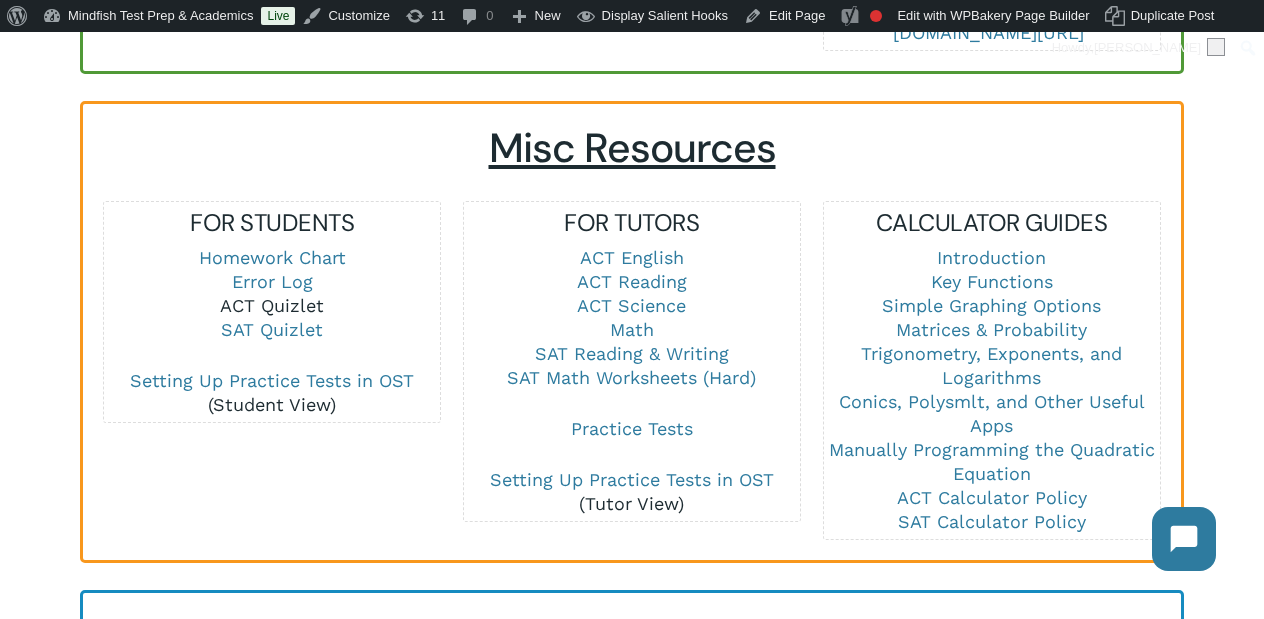 click on "ACT Quizlet" at bounding box center [272, 305] 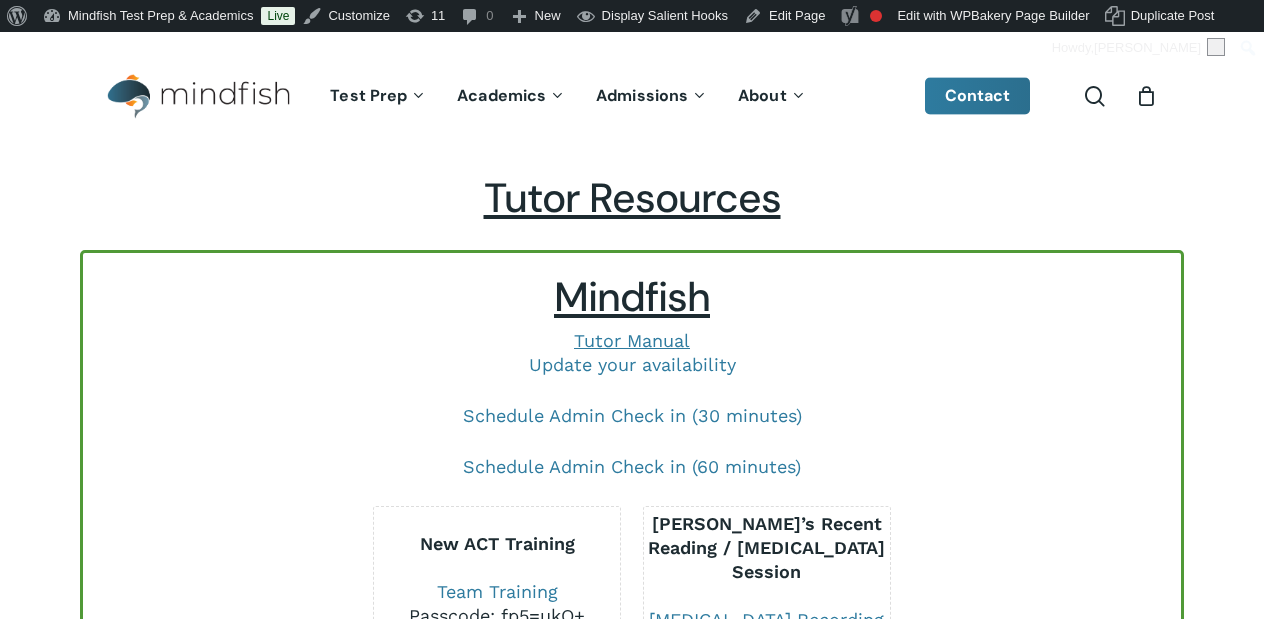 scroll, scrollTop: 1340, scrollLeft: 0, axis: vertical 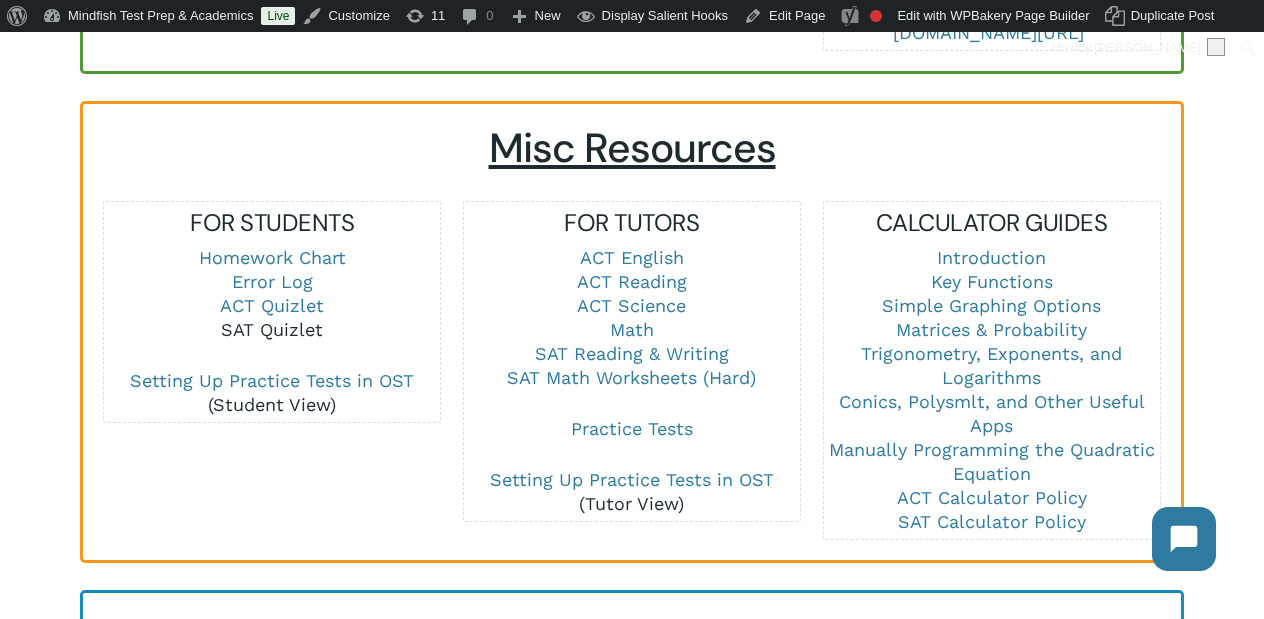 click on "SAT Quizlet" at bounding box center [272, 329] 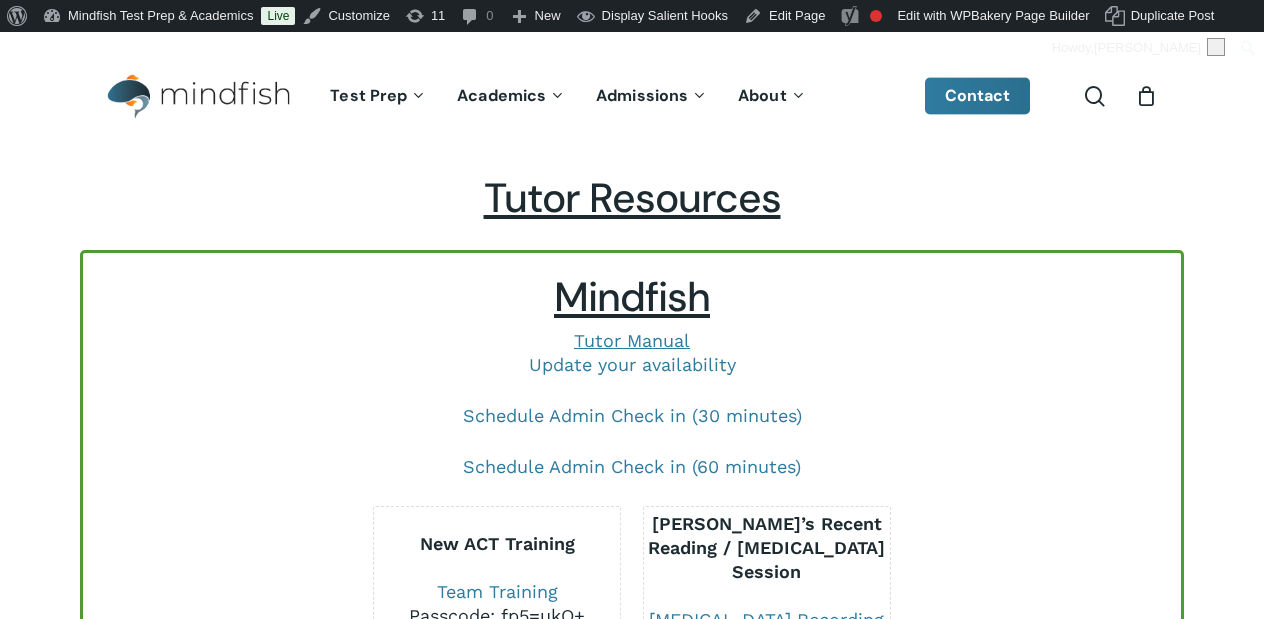 scroll, scrollTop: 1340, scrollLeft: 0, axis: vertical 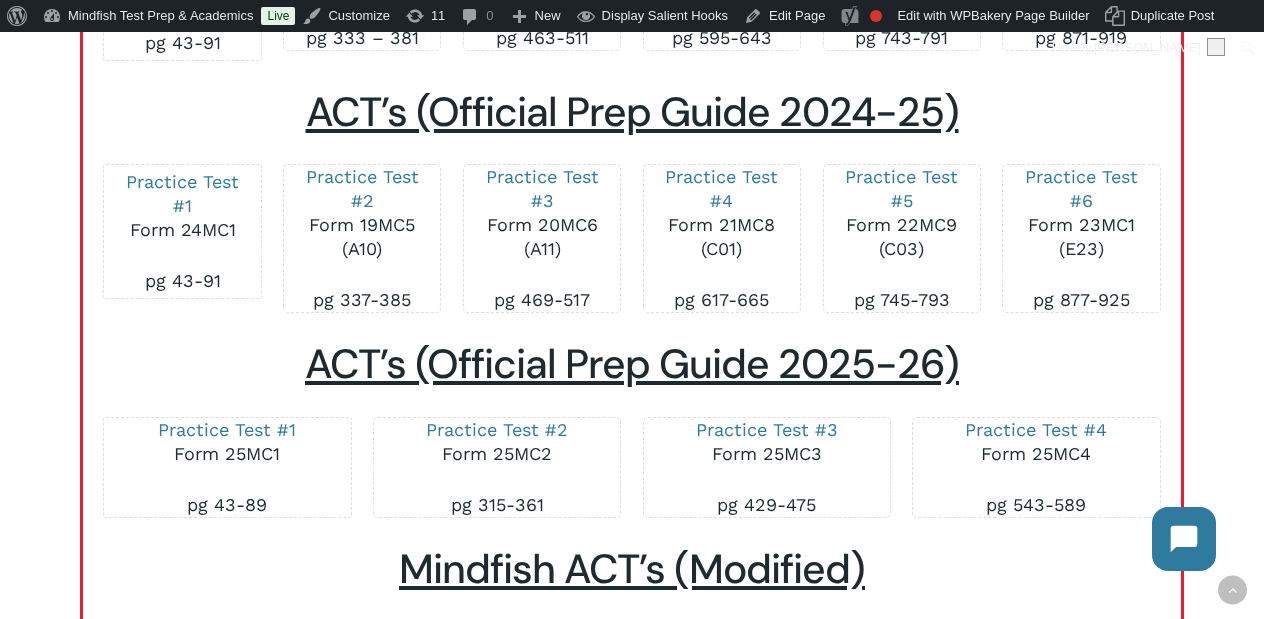 click on "ACT’s (Official Prep Guide 2020-21)
Practice Test #1
Form 20MC6
(A11)
Practice Test #2
Form 16MC1
(73C)
Practice Test #3
Form 16MC2
Practice Test #4
Form 18MC4
(74C)
Practice Test #5
Form 19MC5
(A10 and 75E)
ACT’s (Official Prep Guide 2021-22)
Practice Test #1
Form 21MC8
(C01)
Practice Test #2
Form 16MC1
(73C)
Practice Test #3
Form 16MC2
(73G)
Practice Test #4
Form 18MC4
(74C)
Practice Test #5
Form 19MC5
(A10 and 75E)
Practice Test #6
Form 20MC6
(A11)" at bounding box center [632, 287] 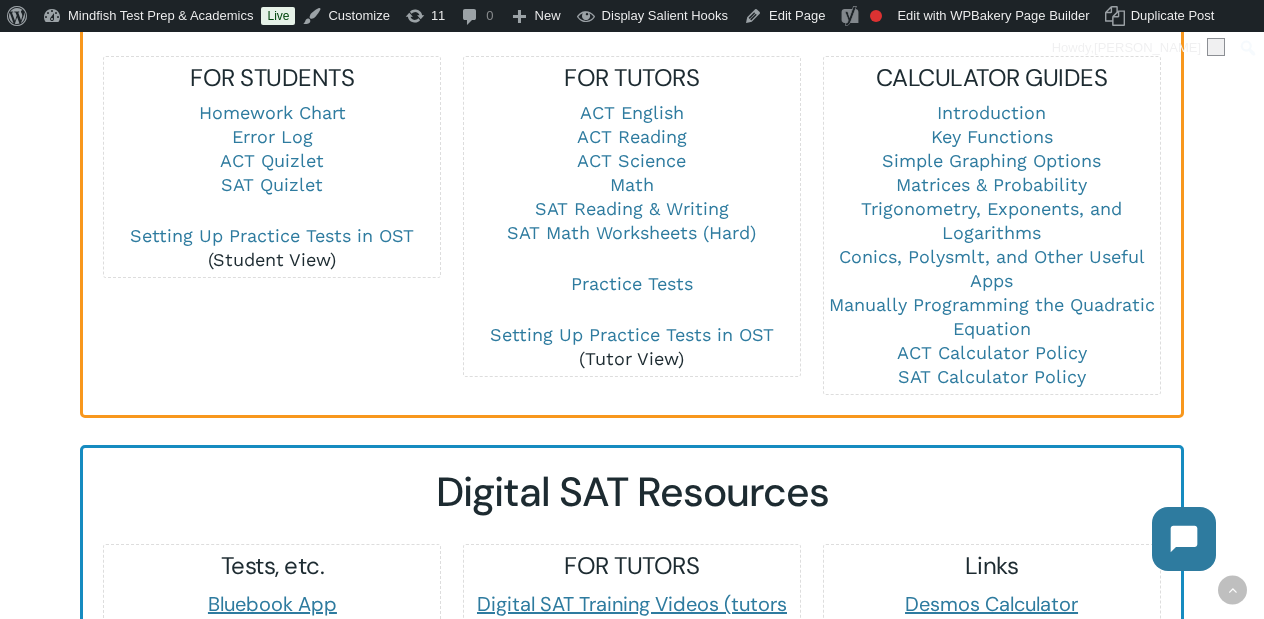 scroll, scrollTop: 1486, scrollLeft: 0, axis: vertical 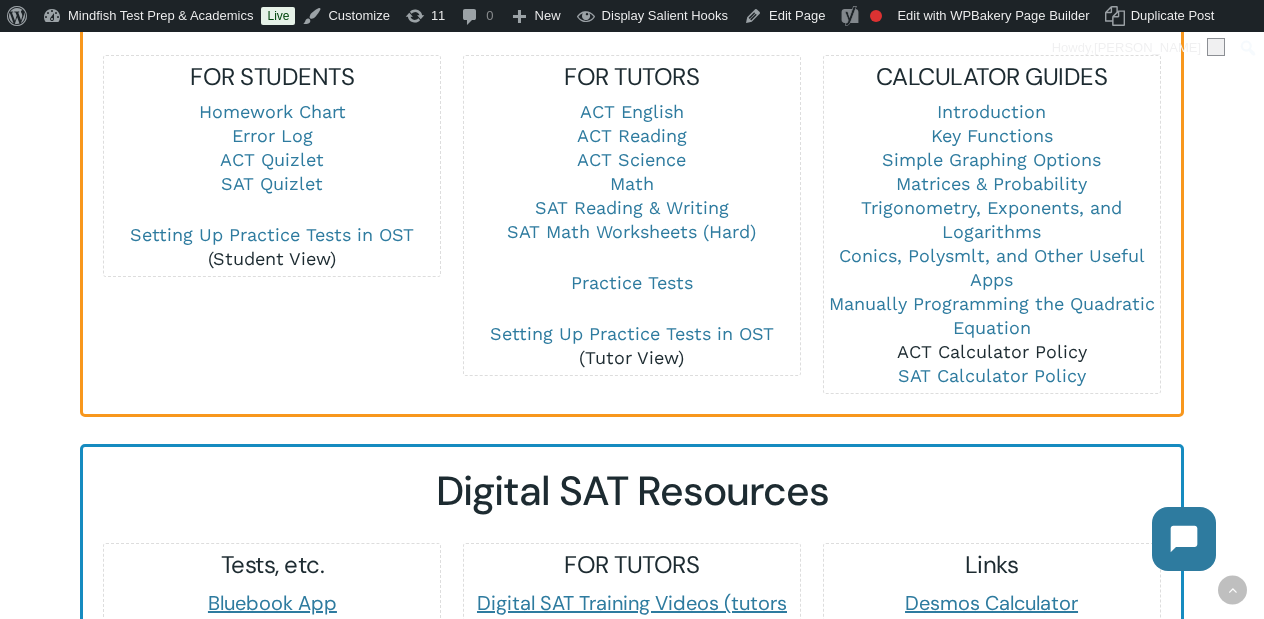 click on "ACT Calculator Policy" at bounding box center [992, 351] 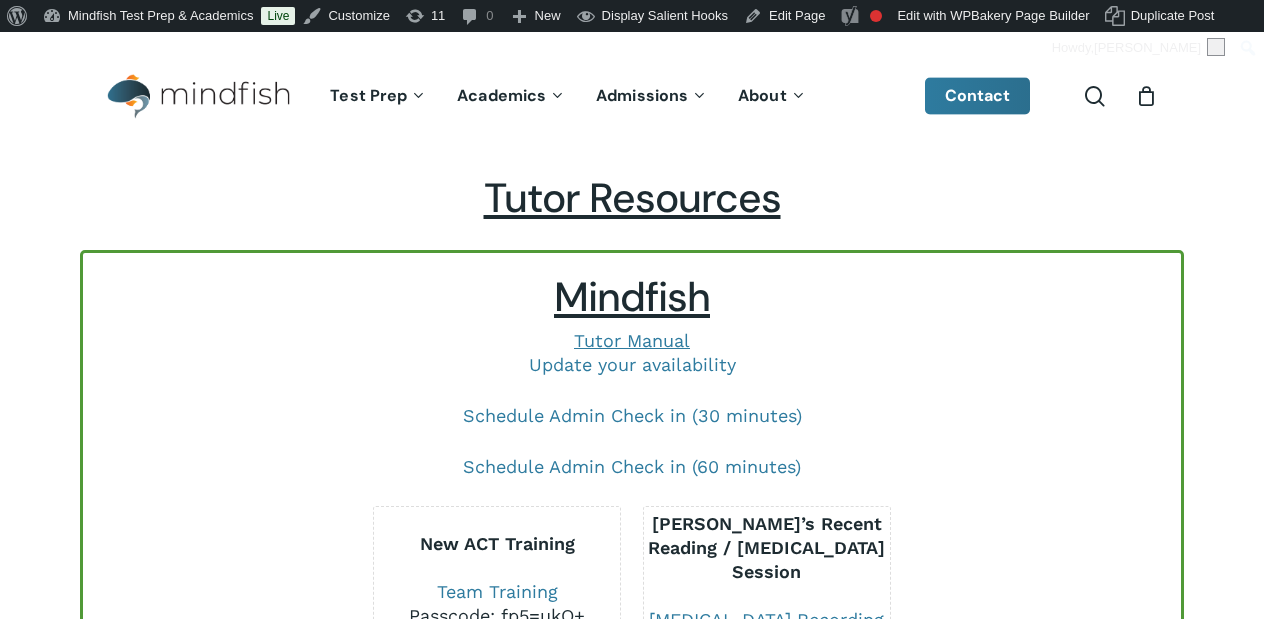 scroll, scrollTop: 1486, scrollLeft: 0, axis: vertical 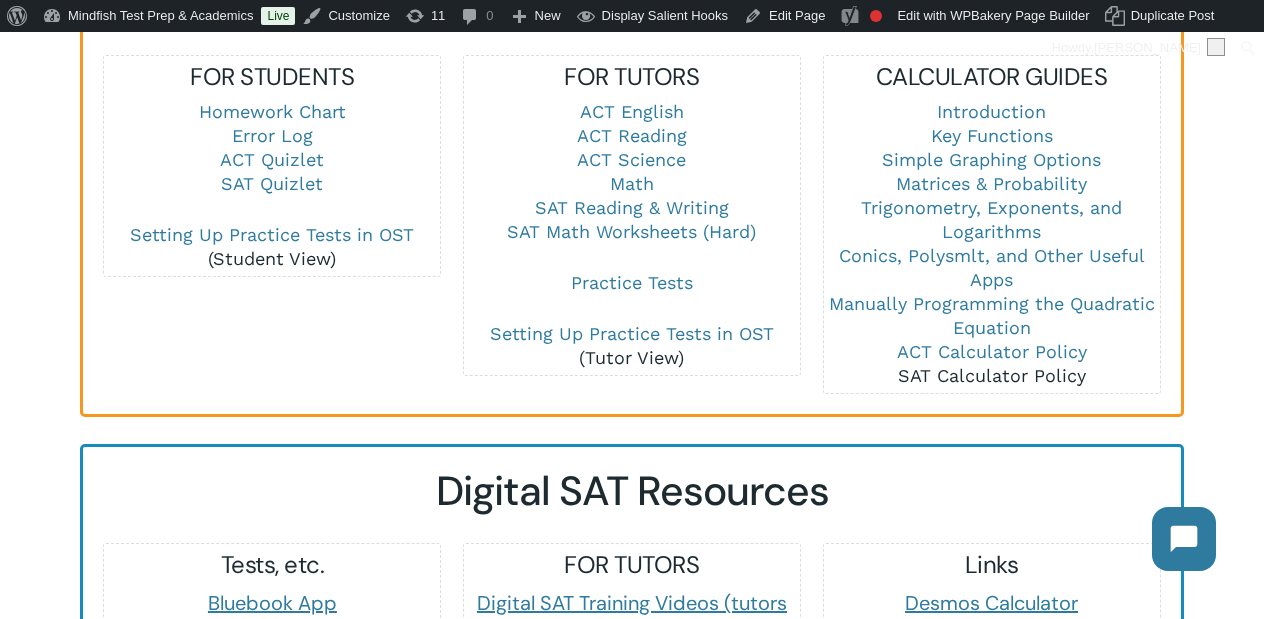 click on "SAT Calculator Policy" at bounding box center (992, 375) 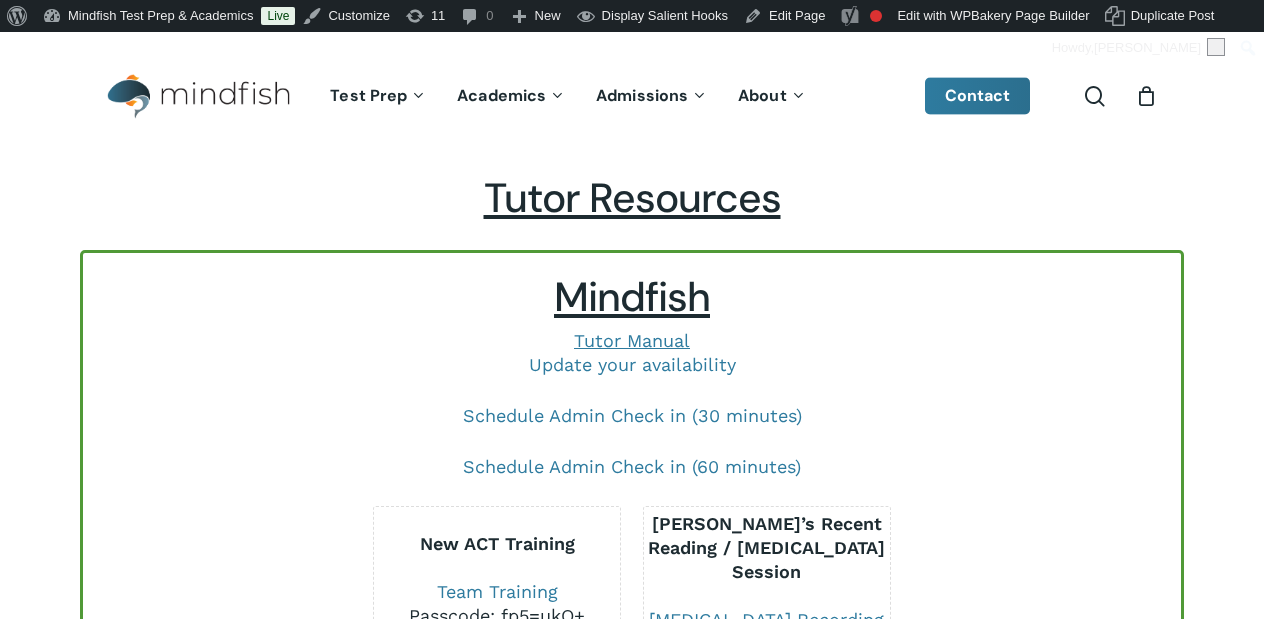scroll, scrollTop: 1486, scrollLeft: 0, axis: vertical 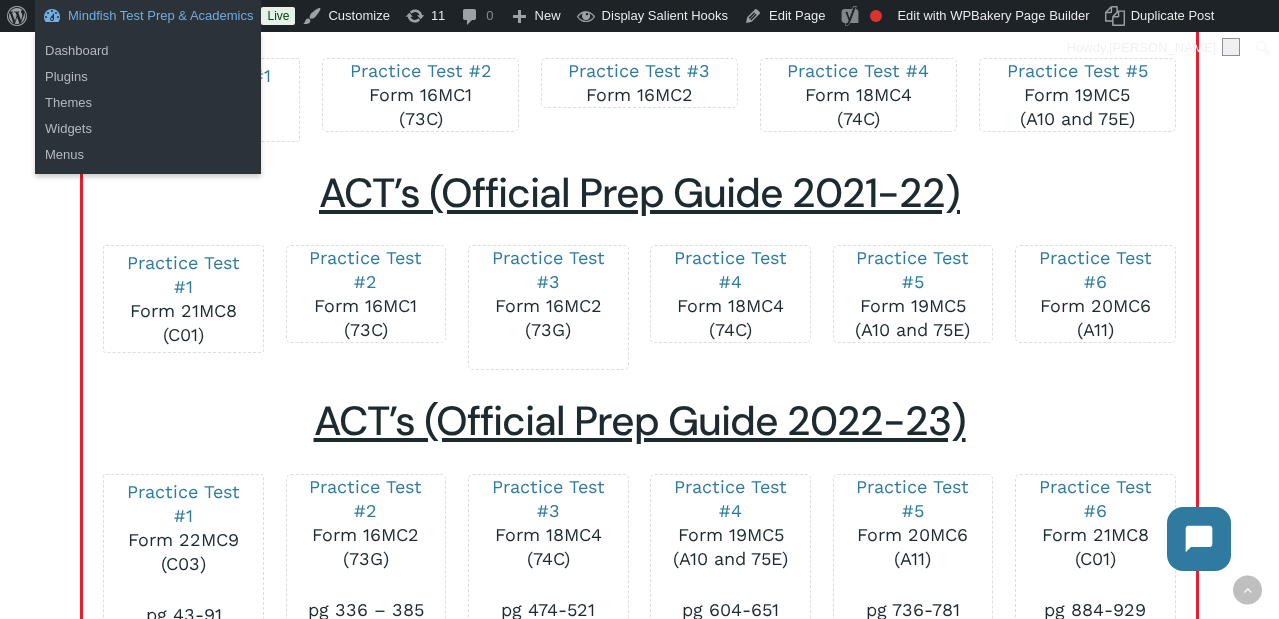 click on "Mindfish Test Prep & Academics" at bounding box center (148, 16) 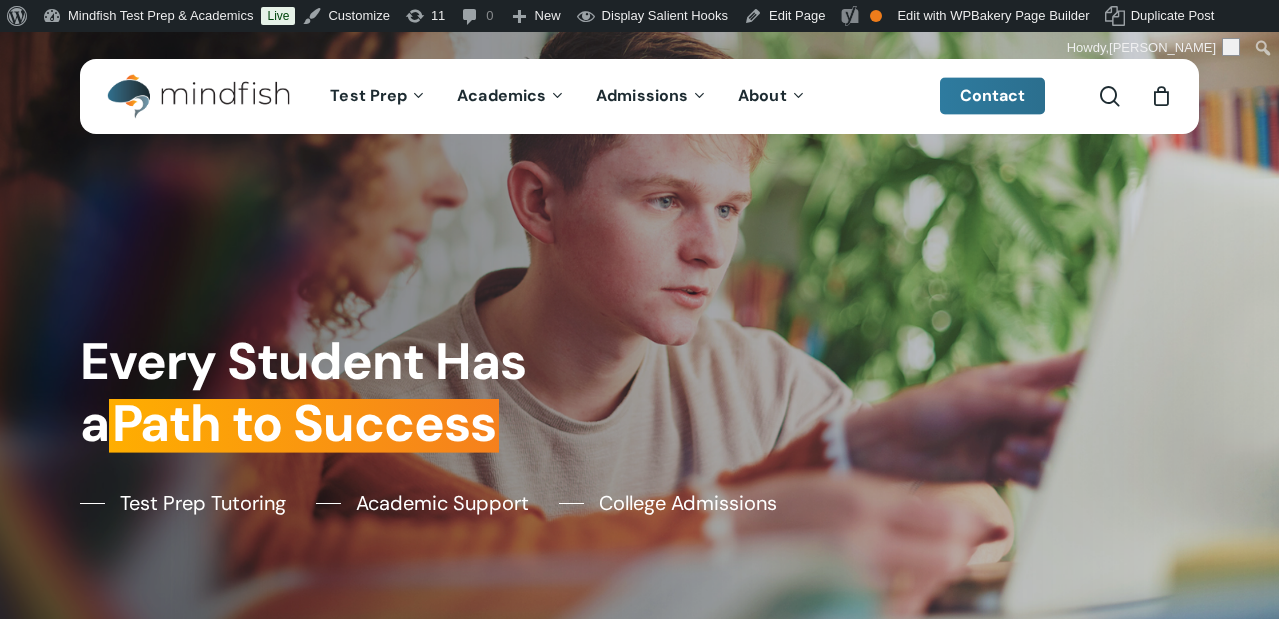 scroll, scrollTop: 0, scrollLeft: 0, axis: both 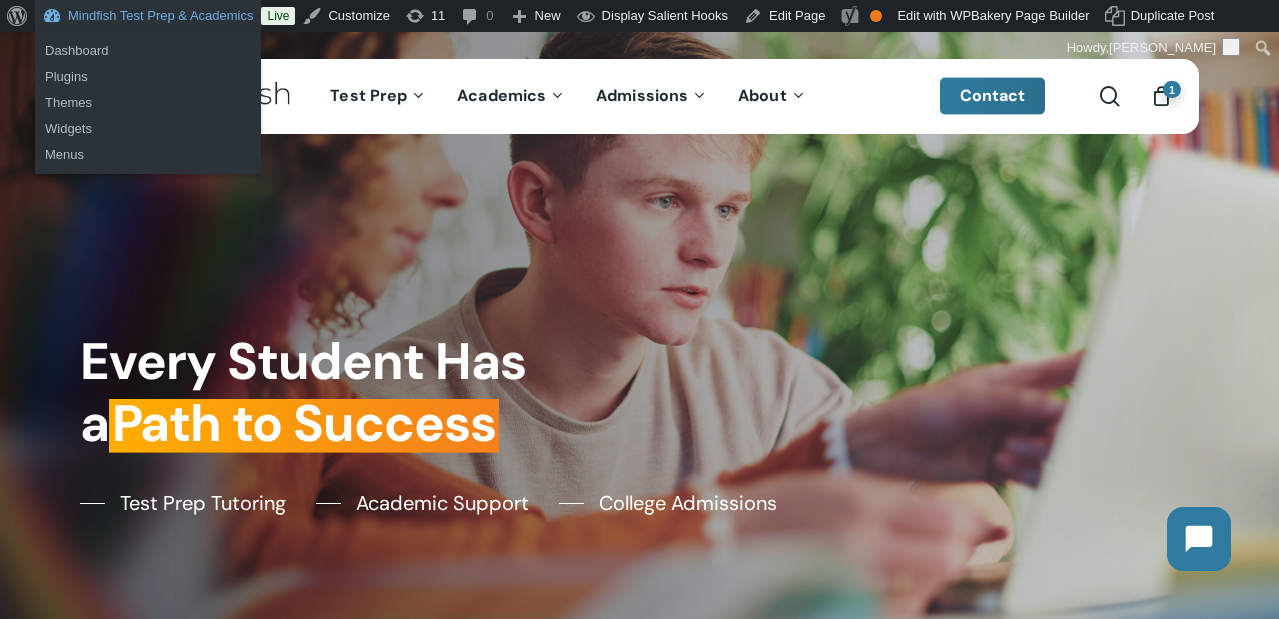 click on "Mindfish Test Prep & Academics" at bounding box center (148, 16) 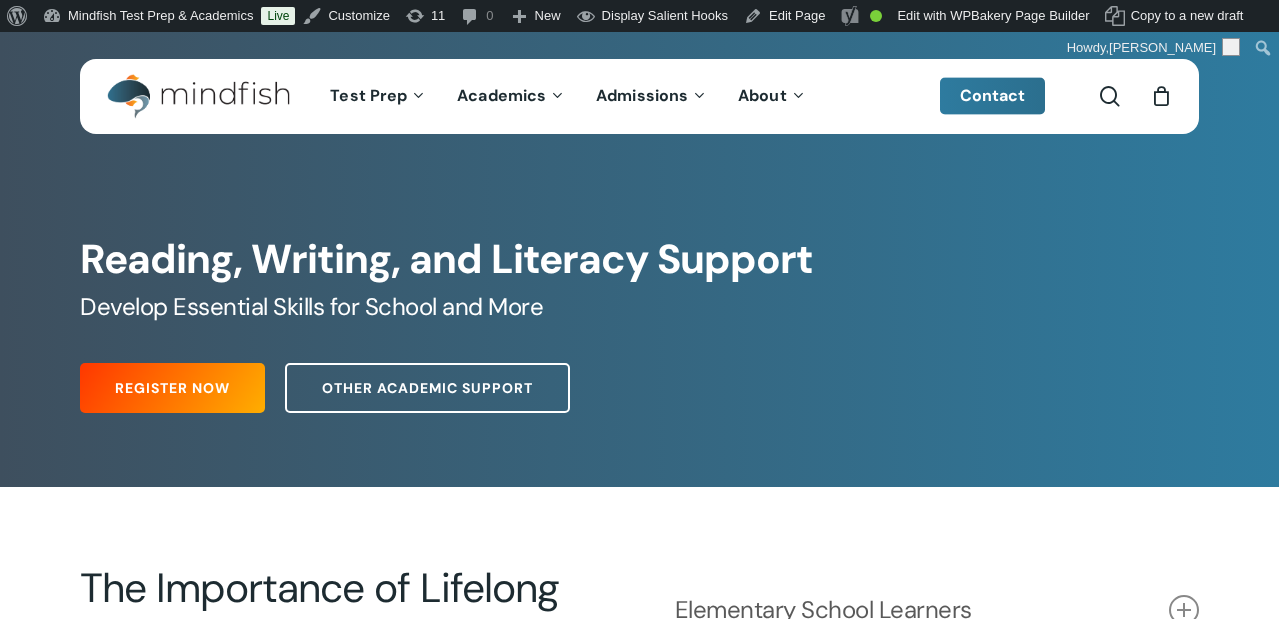 scroll, scrollTop: 0, scrollLeft: 0, axis: both 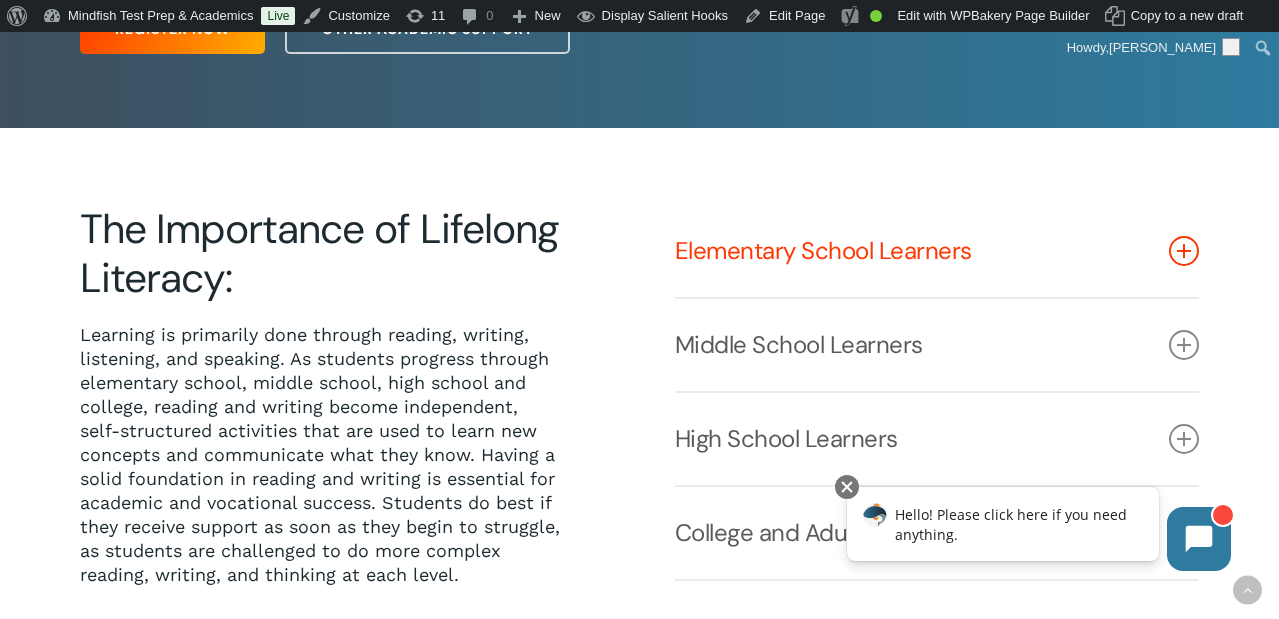 click on "Elementary School Learners" at bounding box center (937, 251) 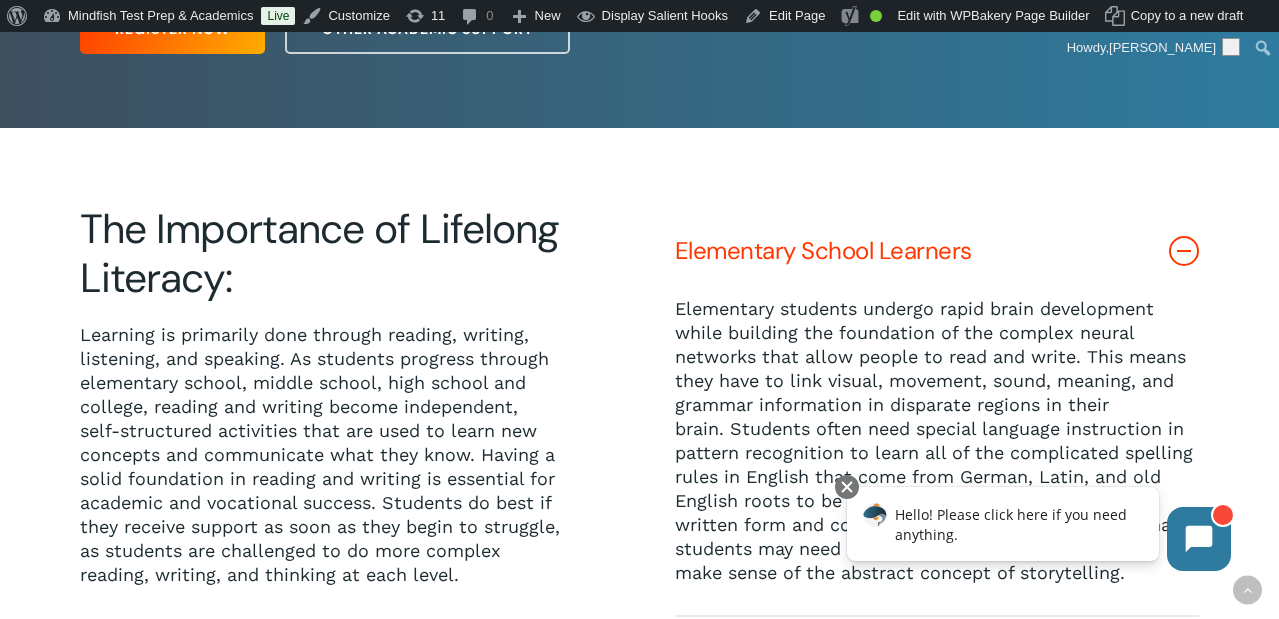 click on "Elementary School Learners" at bounding box center (937, 251) 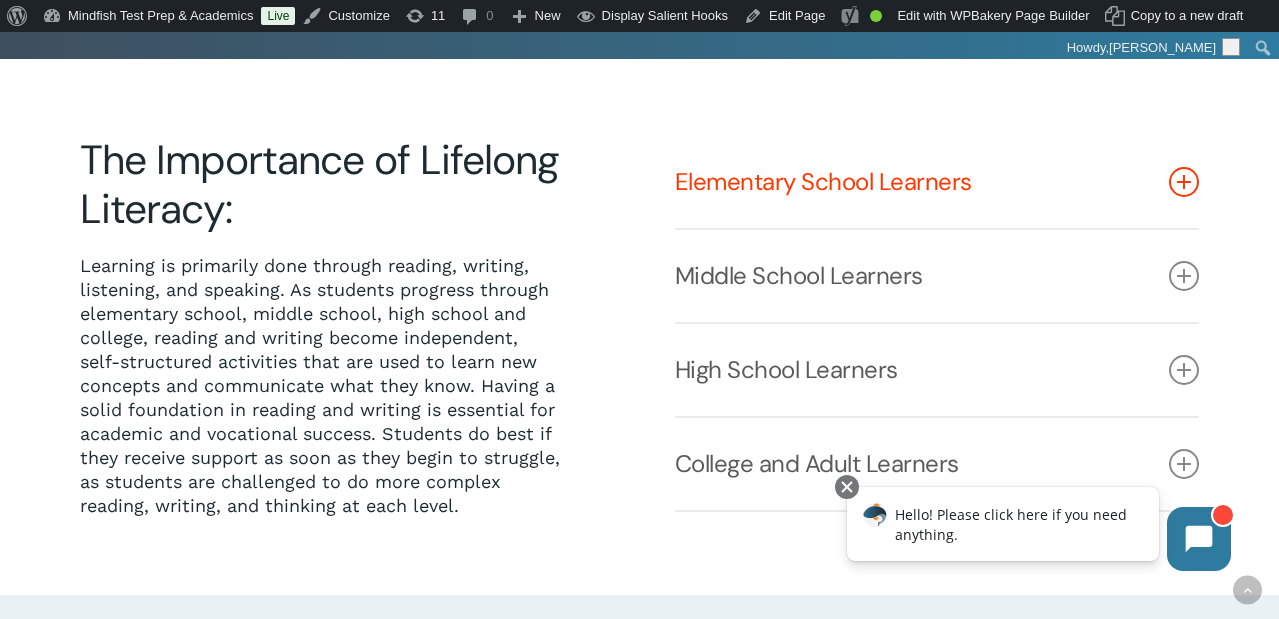 scroll, scrollTop: 445, scrollLeft: 0, axis: vertical 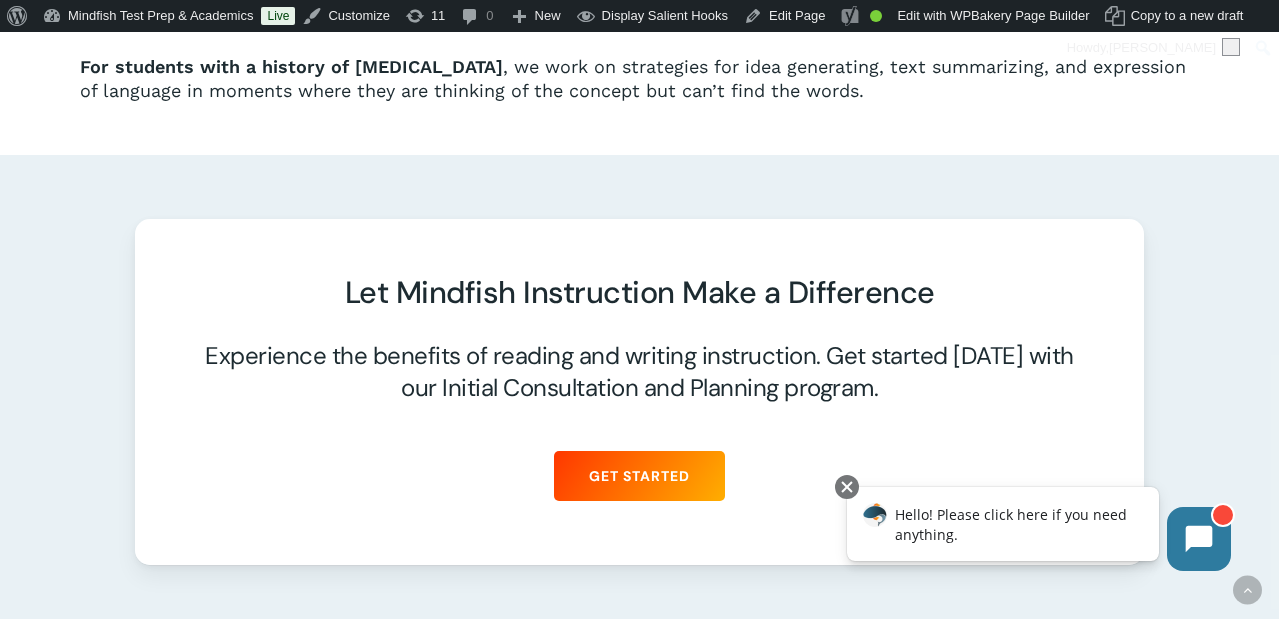 click on "Let Mindfish Instruction Make a Difference
Experience the benefits of reading and writing instruction. Get started today with our Initial Consultation and Planning program.
Get Started" at bounding box center [639, 391] 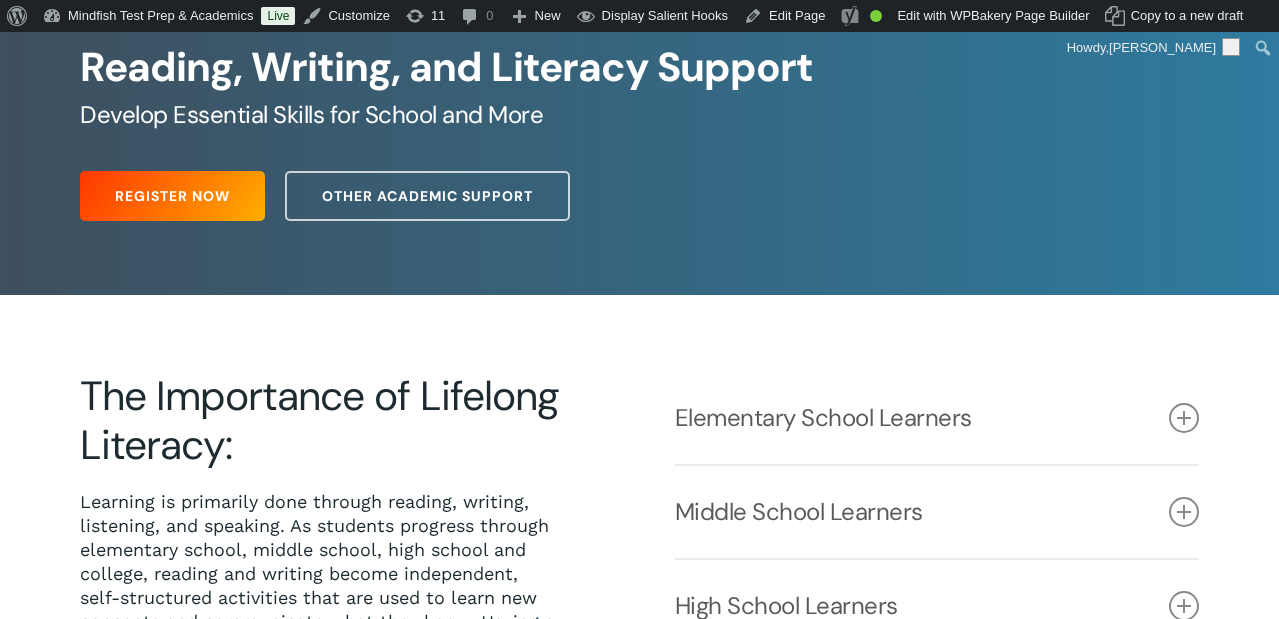 scroll, scrollTop: 485, scrollLeft: 0, axis: vertical 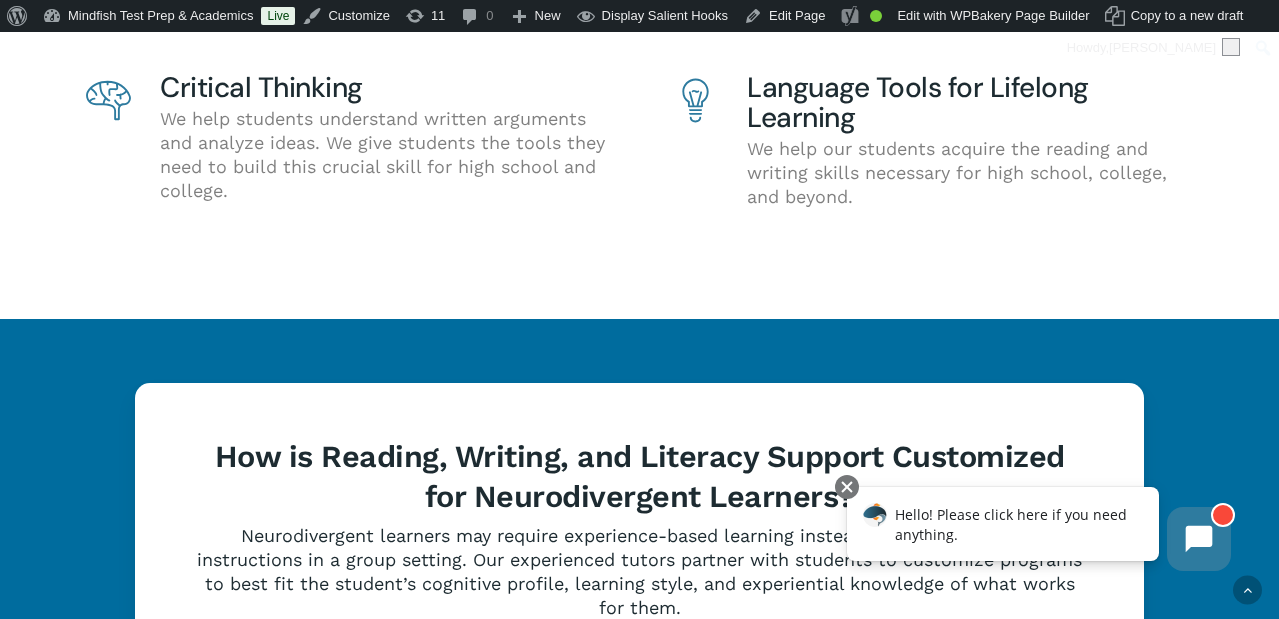 click on "Hello! Please click here if you need anything." 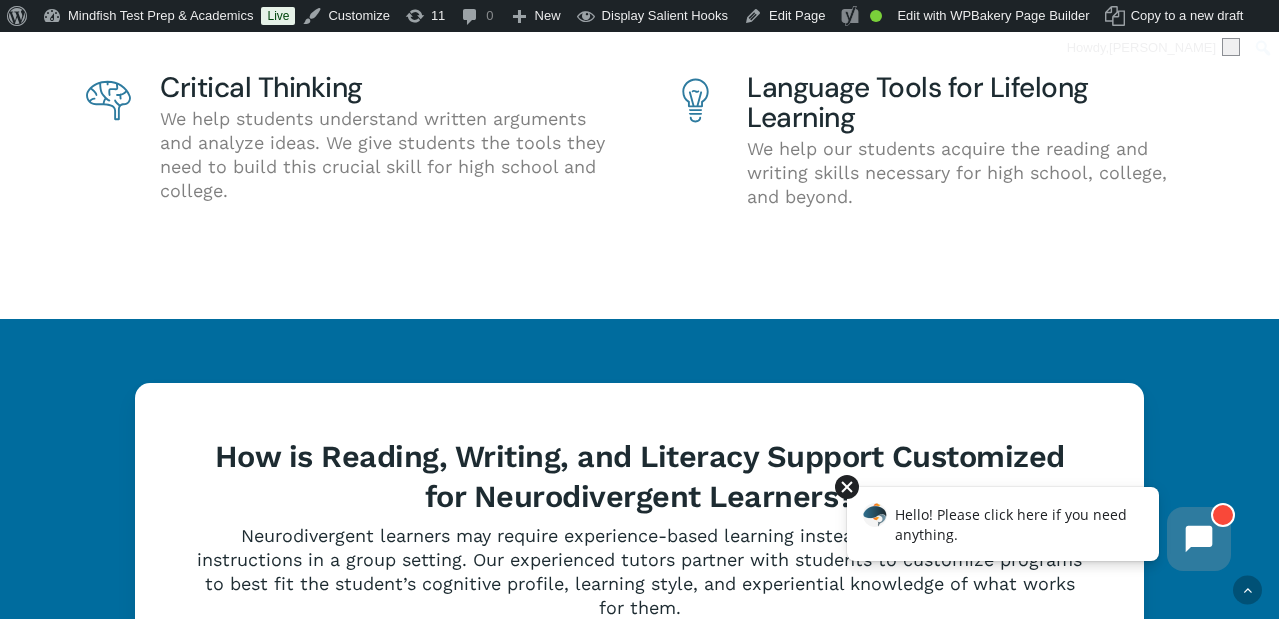 click at bounding box center (847, 487) 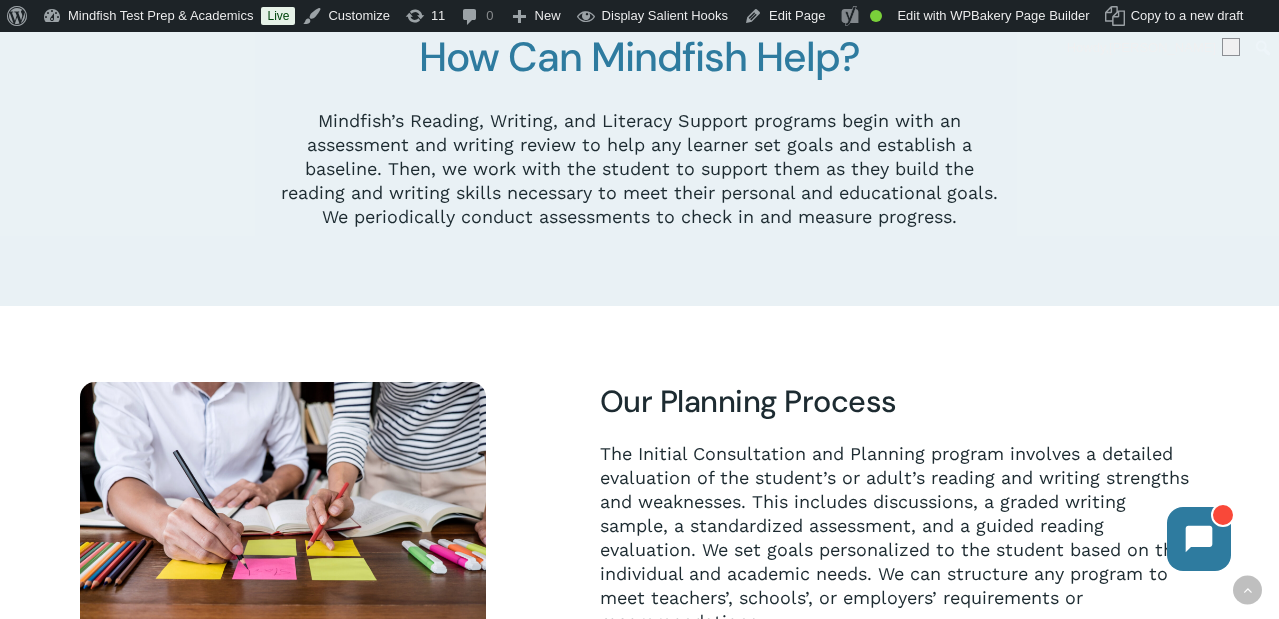 scroll, scrollTop: 1098, scrollLeft: 0, axis: vertical 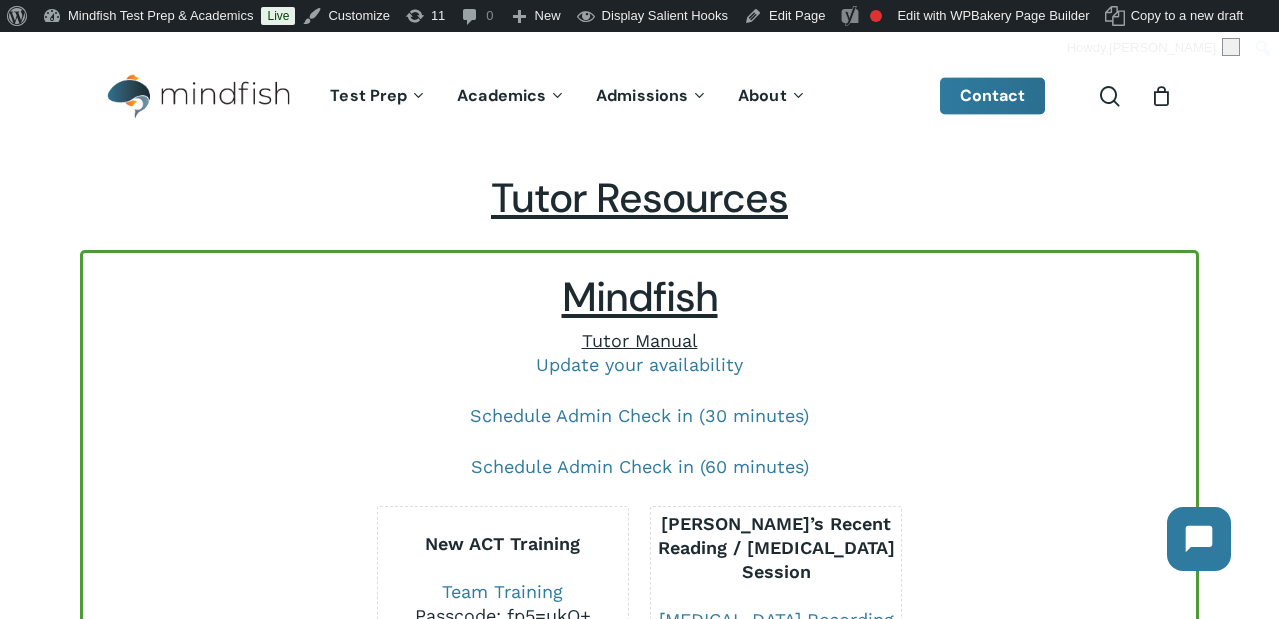 click on "Tutor Manual" at bounding box center (640, 340) 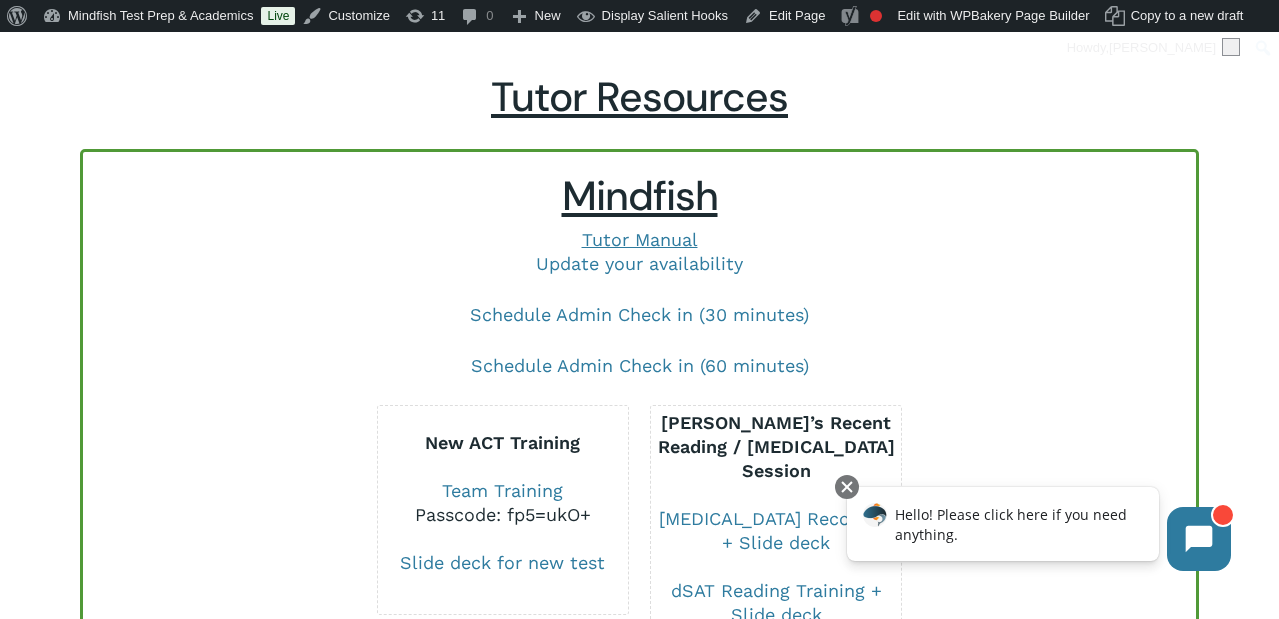 scroll, scrollTop: 106, scrollLeft: 0, axis: vertical 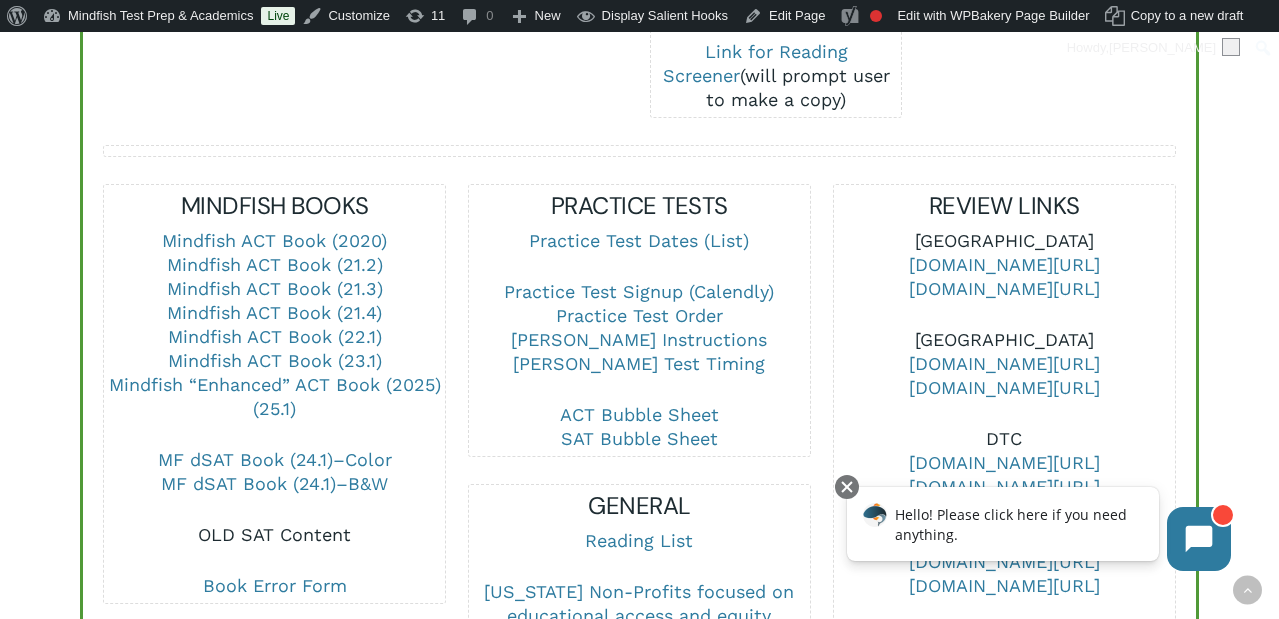click on "OLD SAT Content" at bounding box center (274, 534) 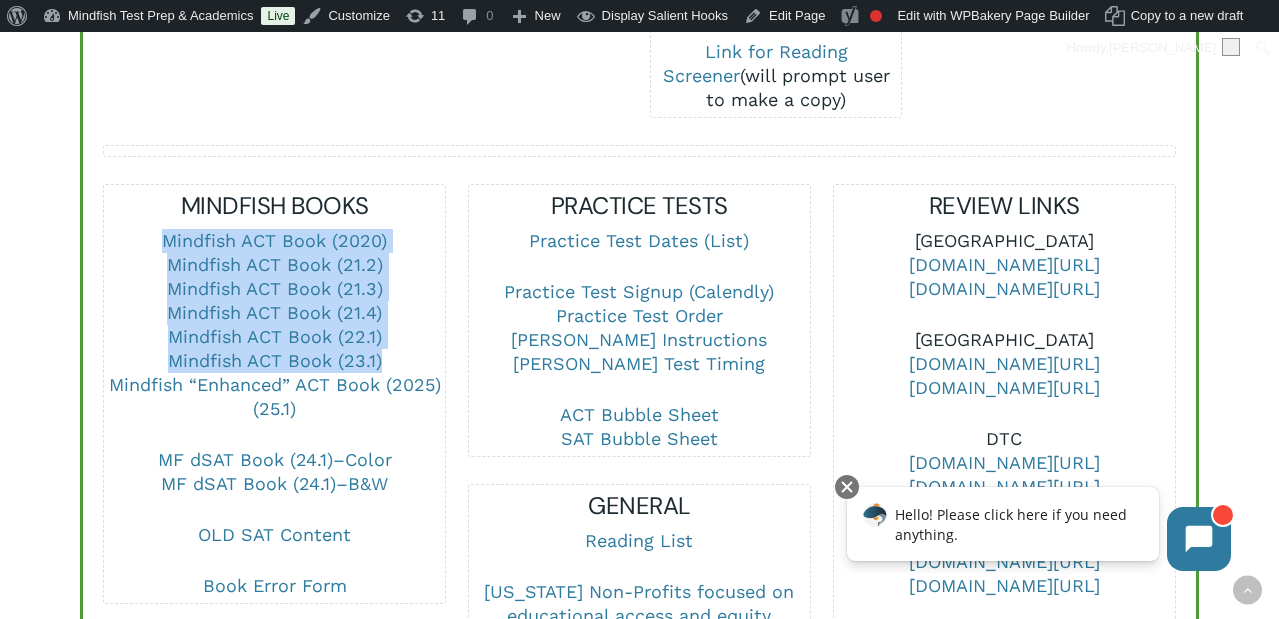 drag, startPoint x: 391, startPoint y: 337, endPoint x: 160, endPoint y: 218, distance: 259.84995 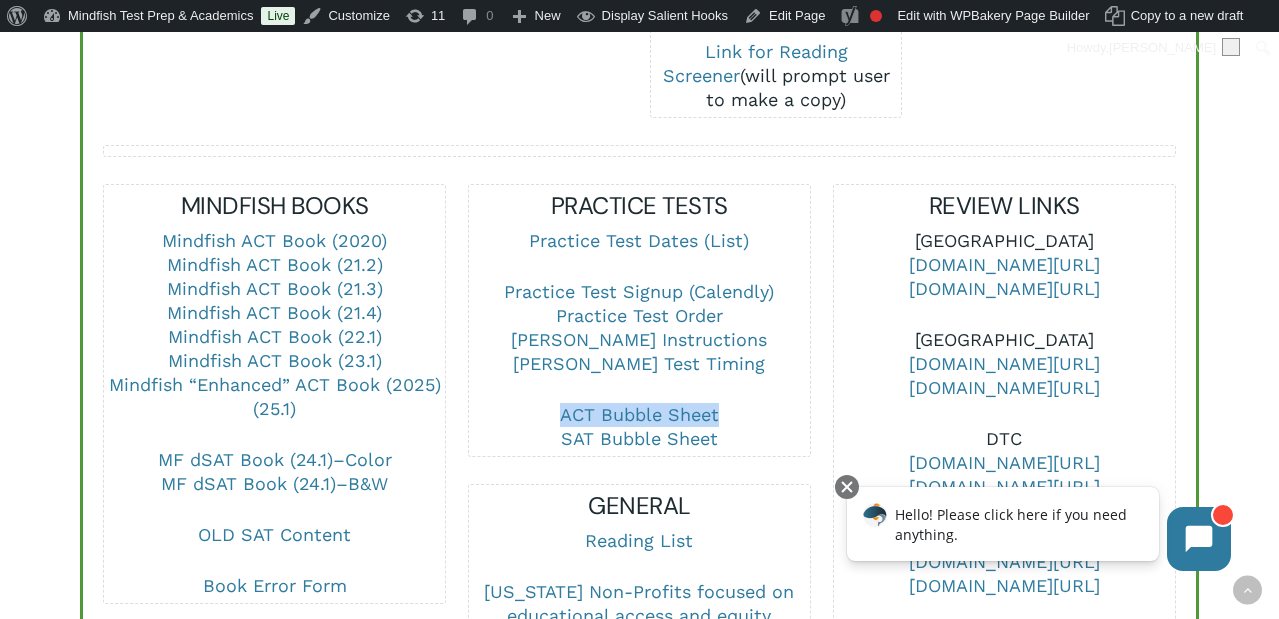 drag, startPoint x: 723, startPoint y: 392, endPoint x: 543, endPoint y: 400, distance: 180.17769 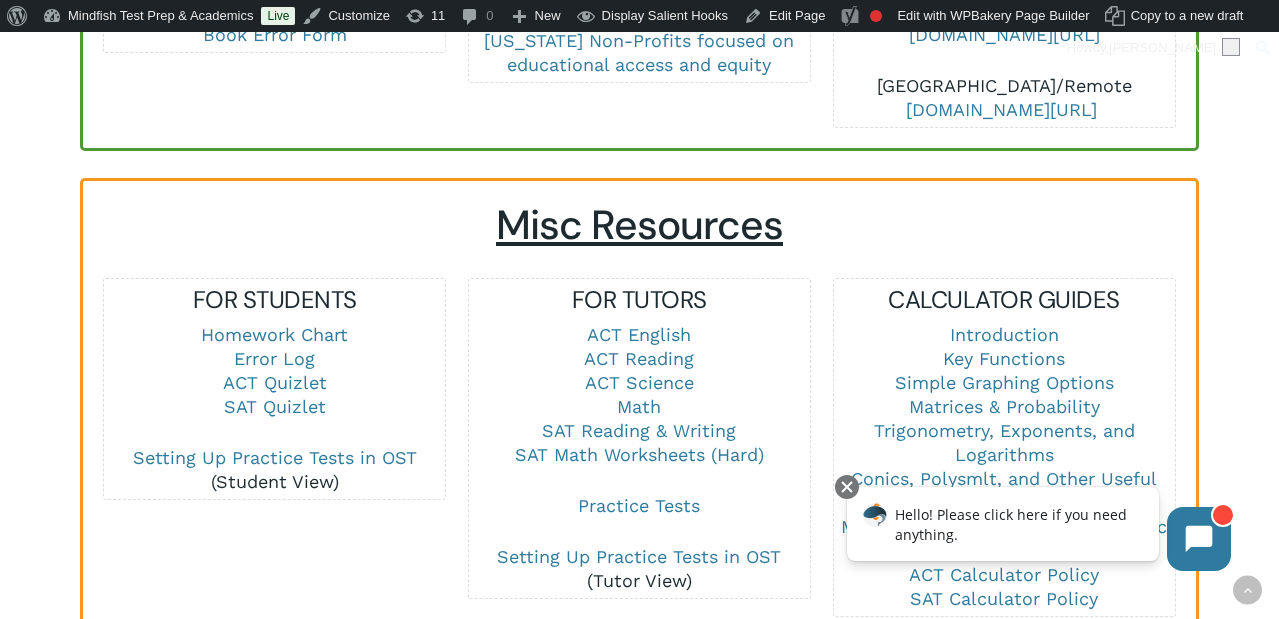 scroll, scrollTop: 1292, scrollLeft: 0, axis: vertical 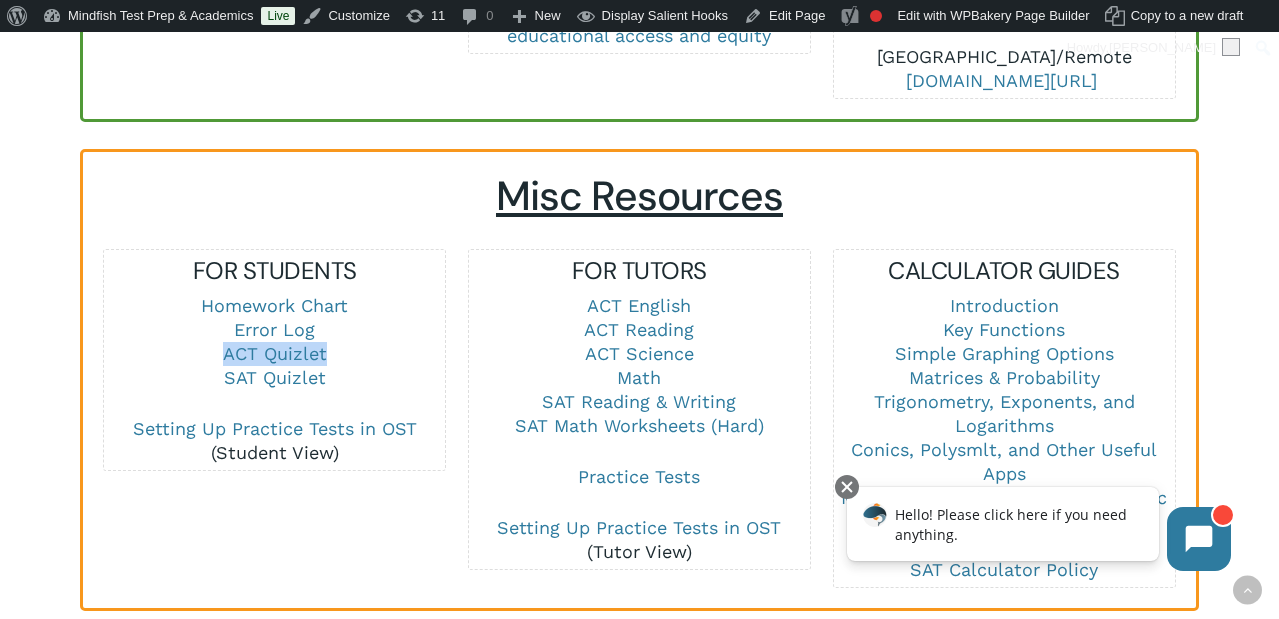 drag, startPoint x: 335, startPoint y: 326, endPoint x: 209, endPoint y: 329, distance: 126.035706 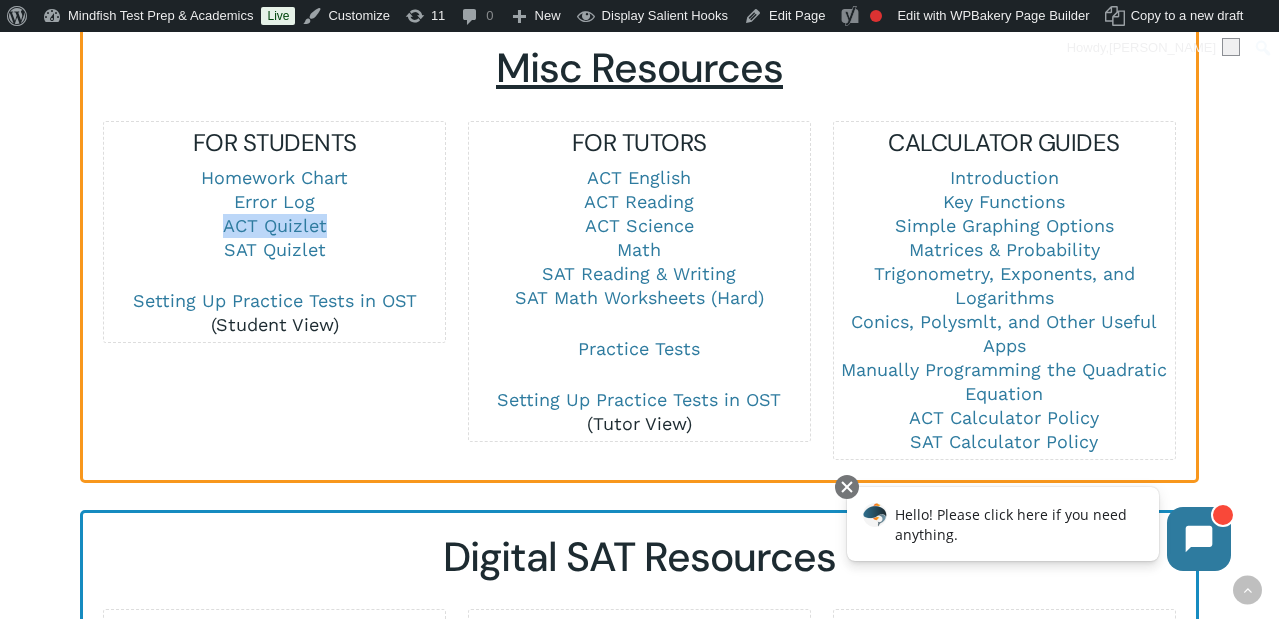 scroll, scrollTop: 1421, scrollLeft: 0, axis: vertical 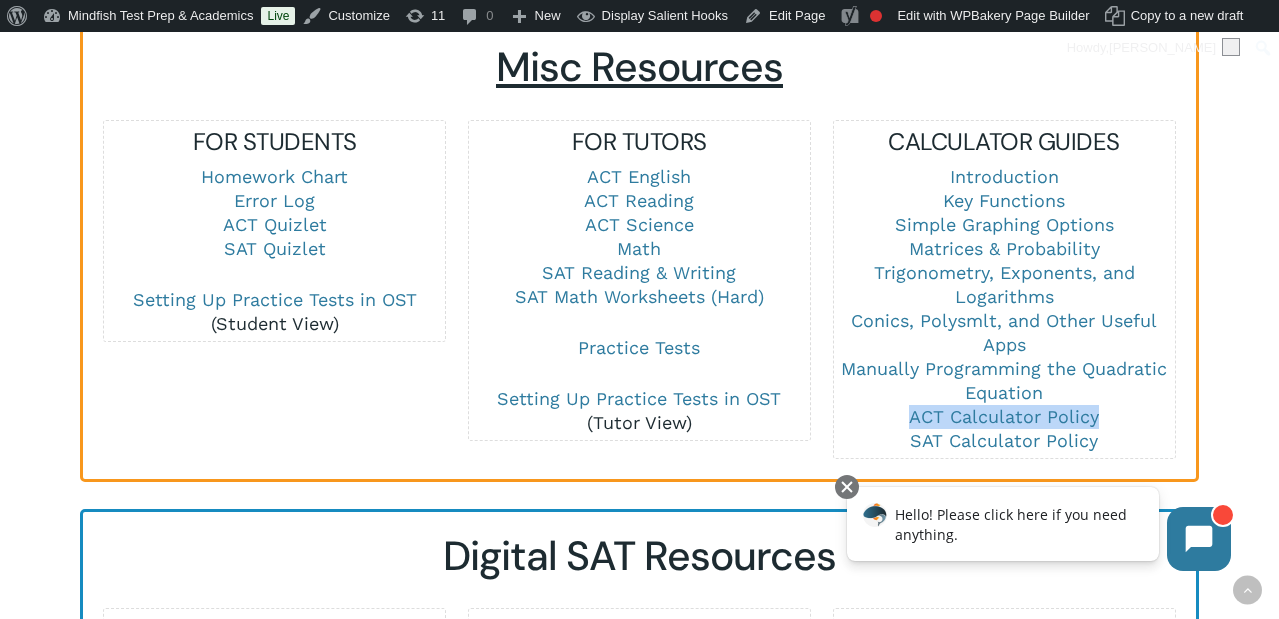 drag, startPoint x: 1109, startPoint y: 390, endPoint x: 881, endPoint y: 399, distance: 228.17757 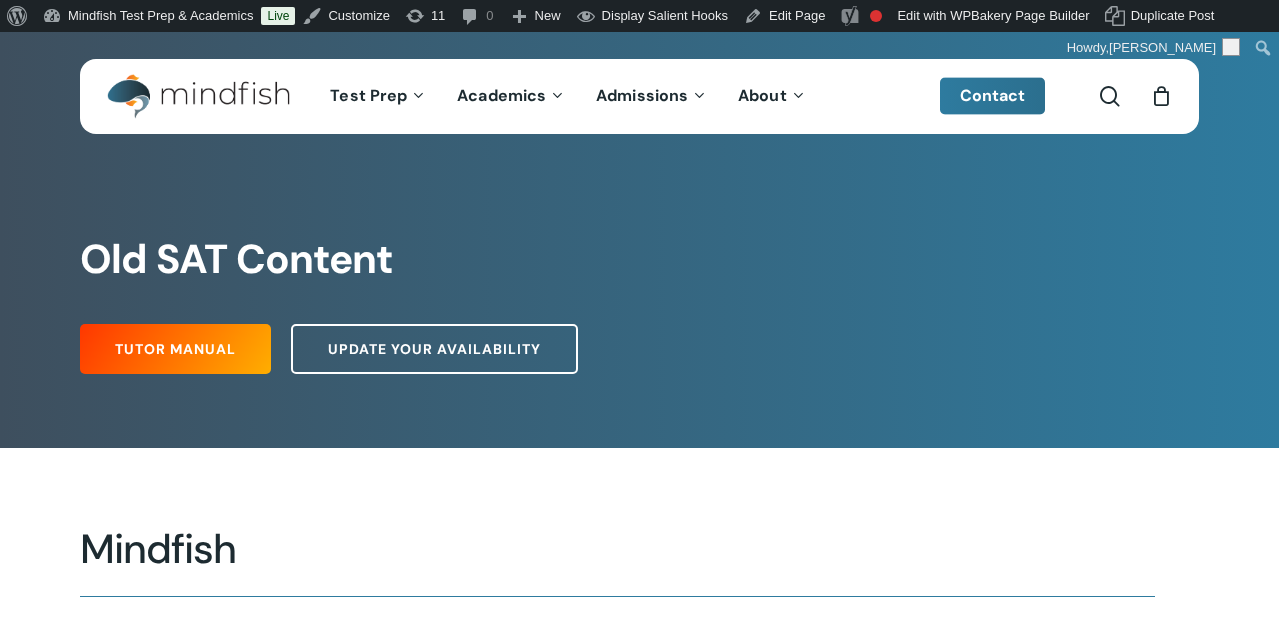 scroll, scrollTop: 0, scrollLeft: 0, axis: both 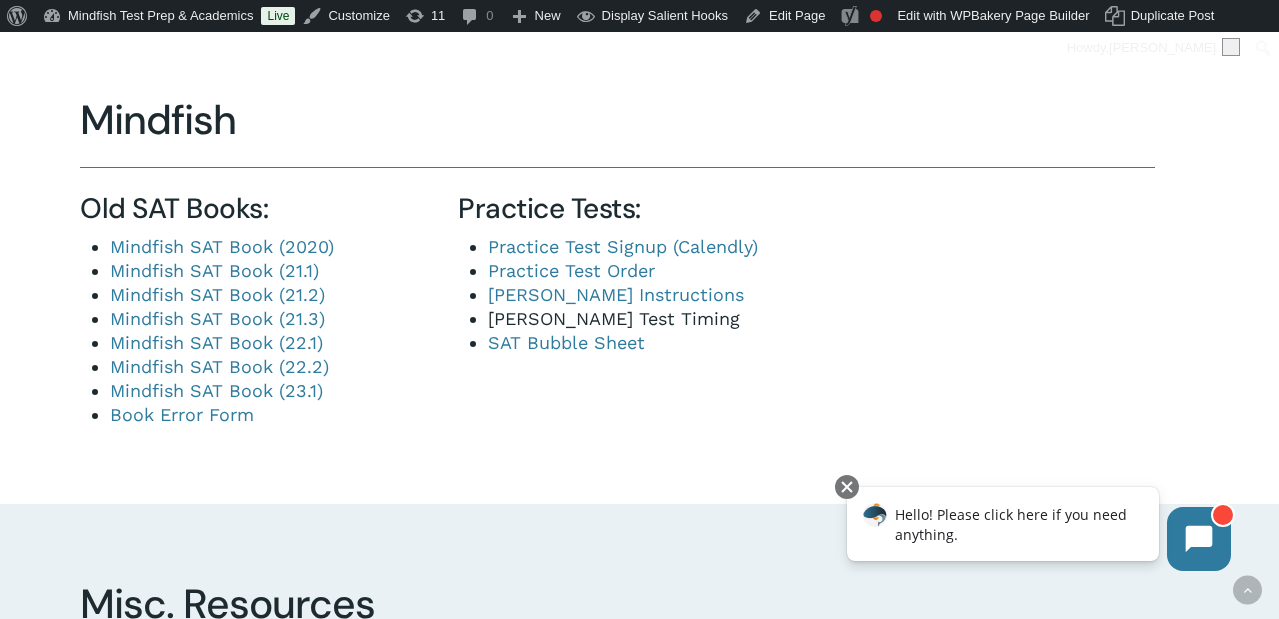 click on "[PERSON_NAME] Test Timing" at bounding box center (614, 318) 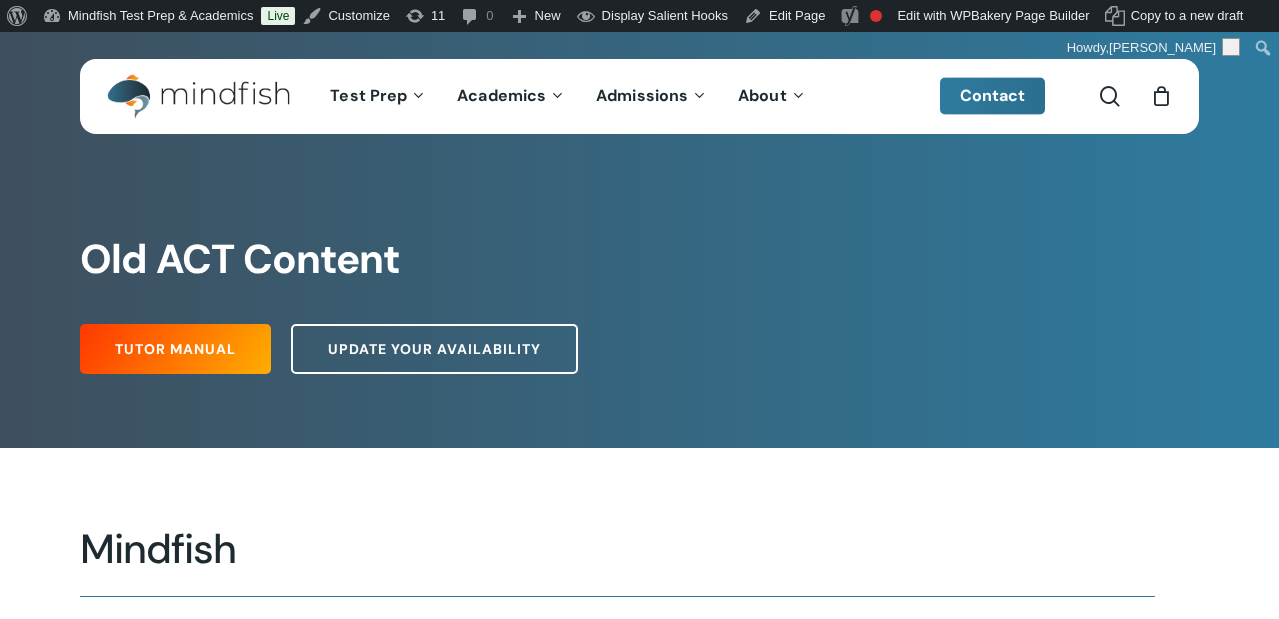 scroll, scrollTop: 0, scrollLeft: 0, axis: both 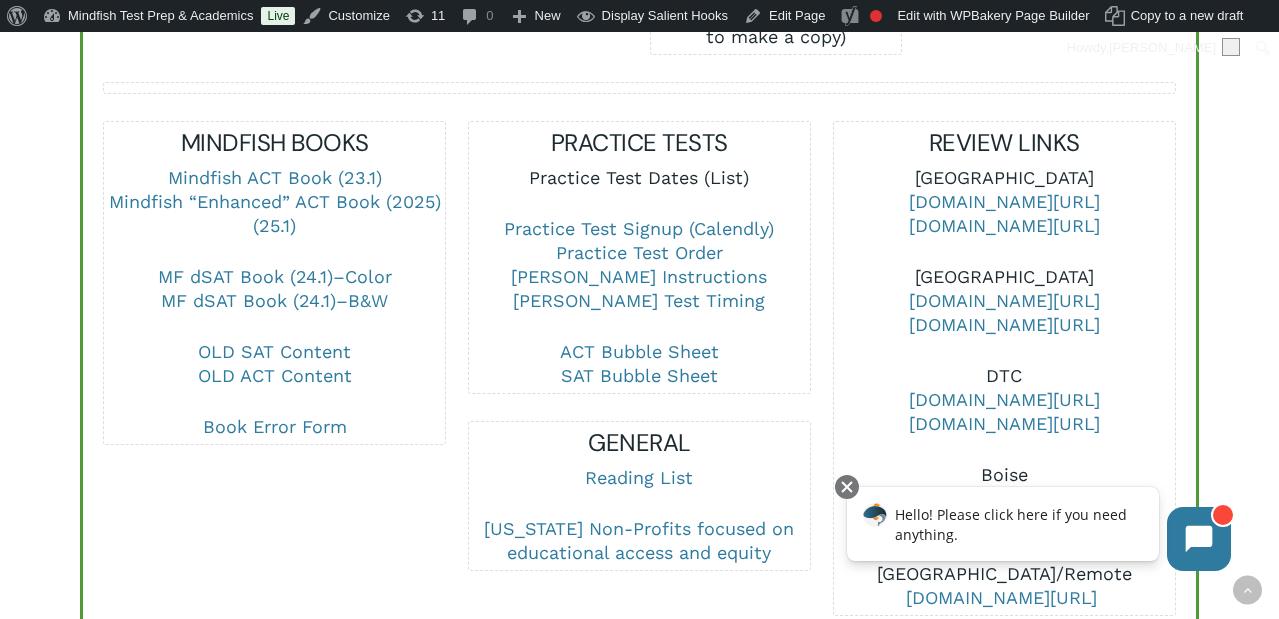 click on "Practice Test Dates (List)" at bounding box center [639, 177] 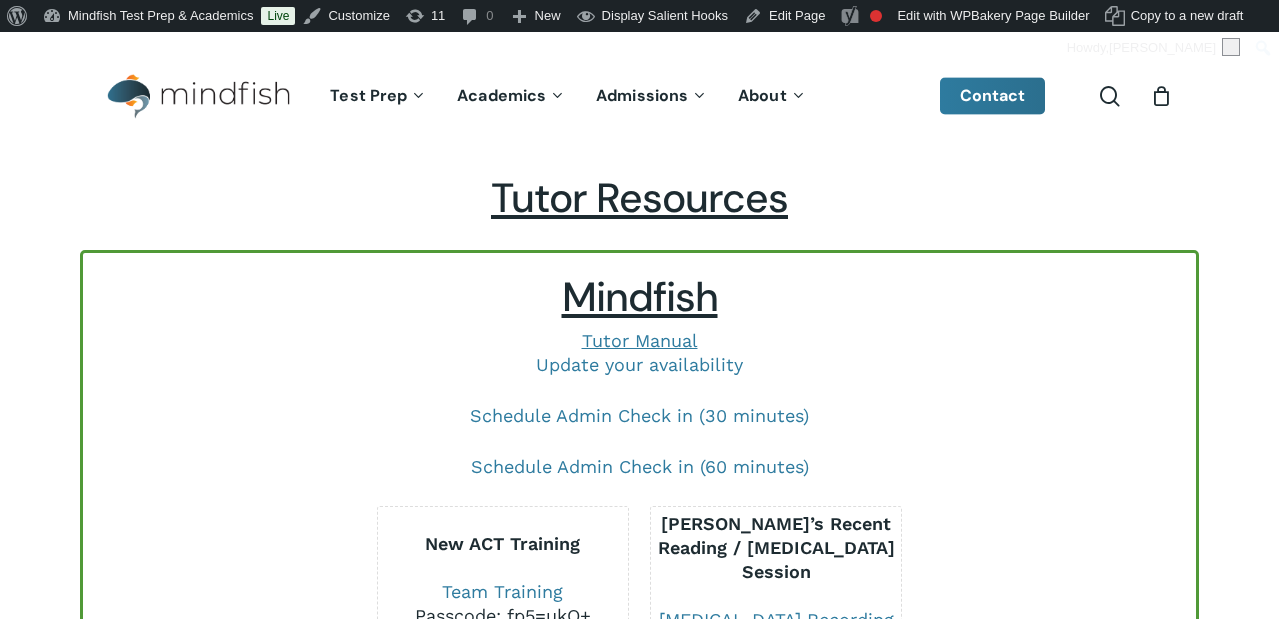 scroll, scrollTop: 0, scrollLeft: 0, axis: both 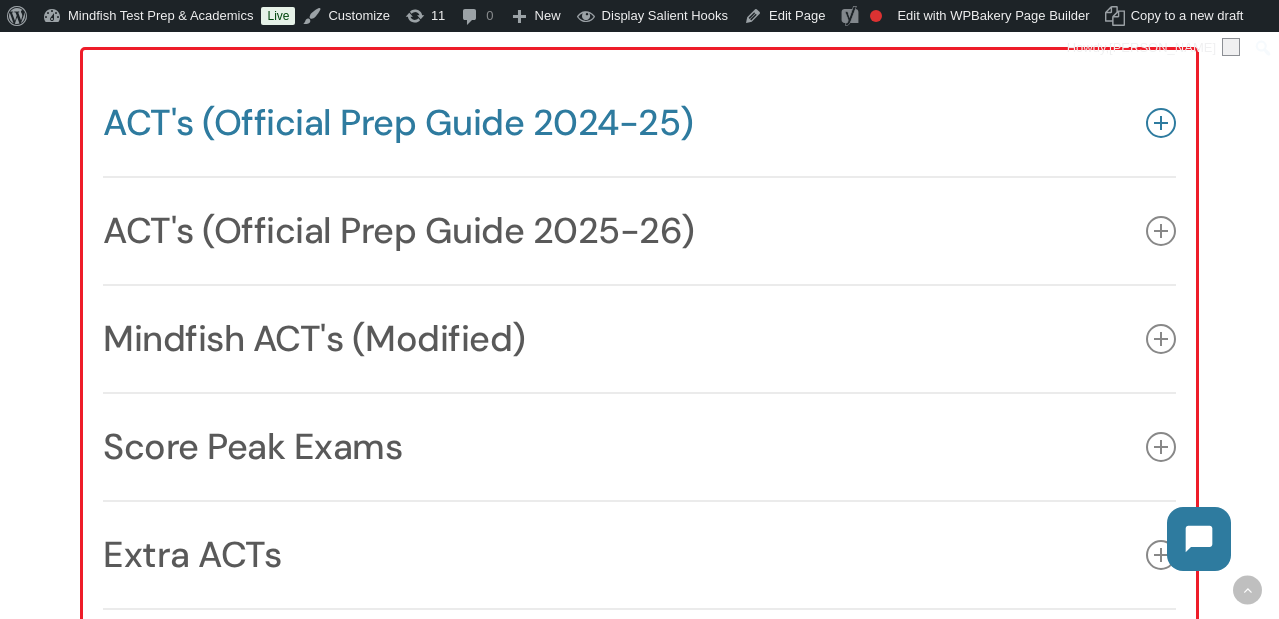click on "ACT's (Official Prep Guide 2024-25)" at bounding box center [639, 123] 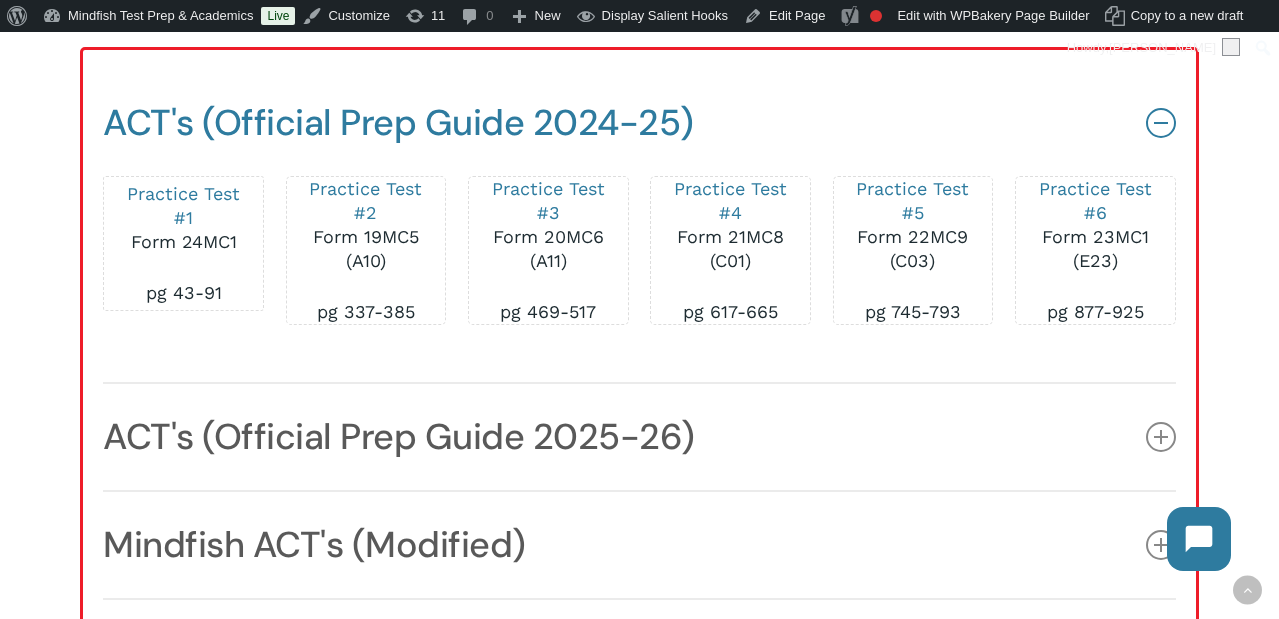 click on "ACT's (Official Prep Guide 2024-25)" at bounding box center [639, 123] 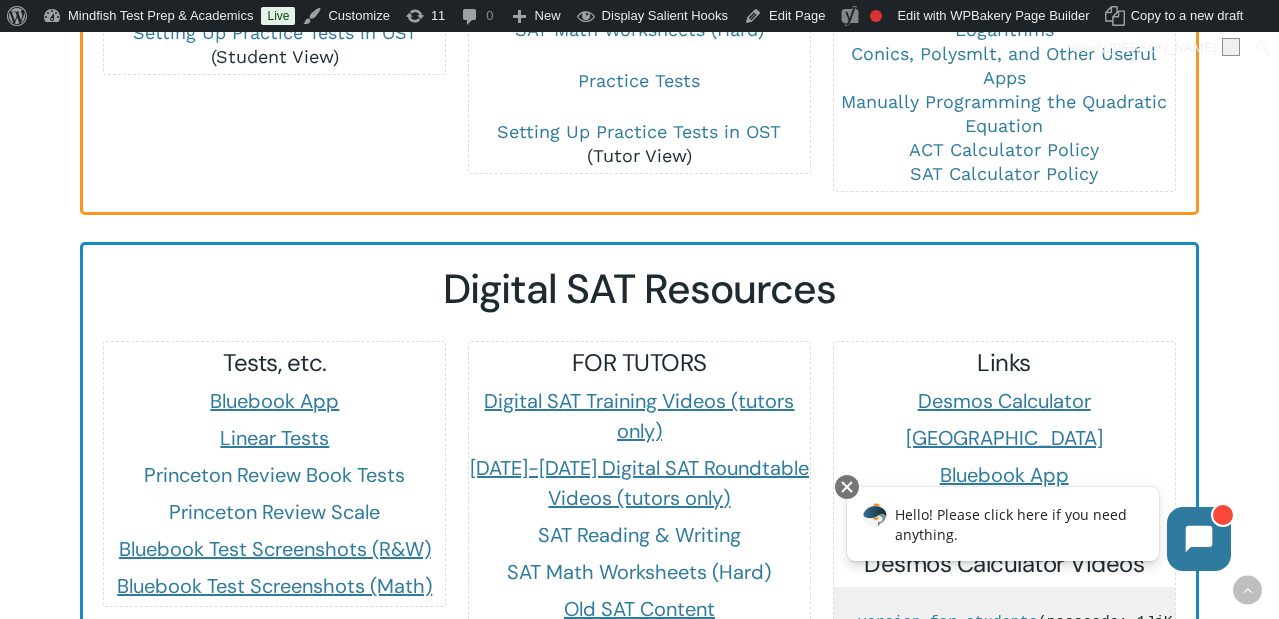 scroll, scrollTop: 1542, scrollLeft: 0, axis: vertical 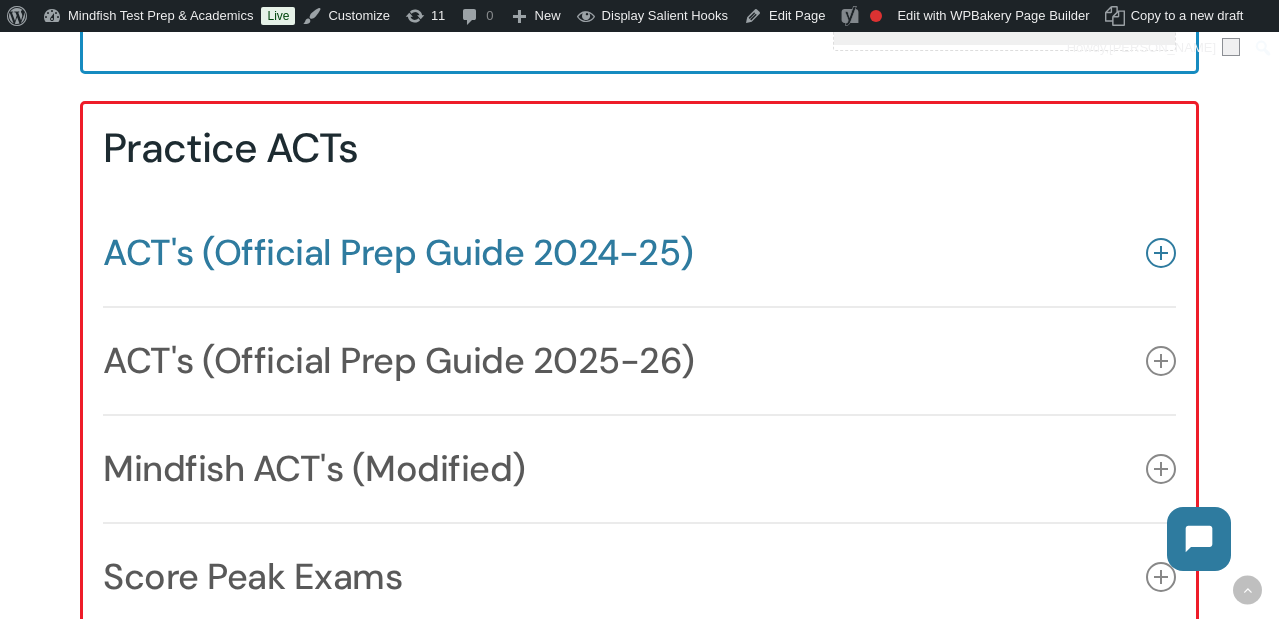 click on "ACT's (Official Prep Guide 2024-25)" at bounding box center [639, 253] 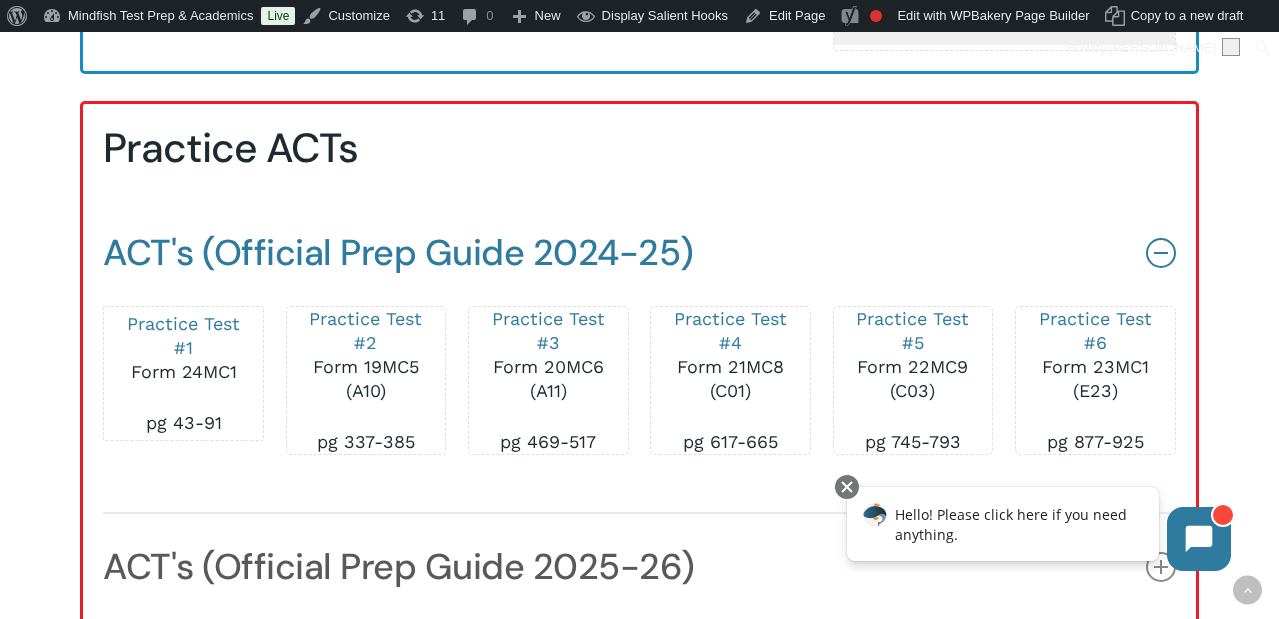 click on "ACT's (Official Prep Guide 2024-25)" at bounding box center (639, 253) 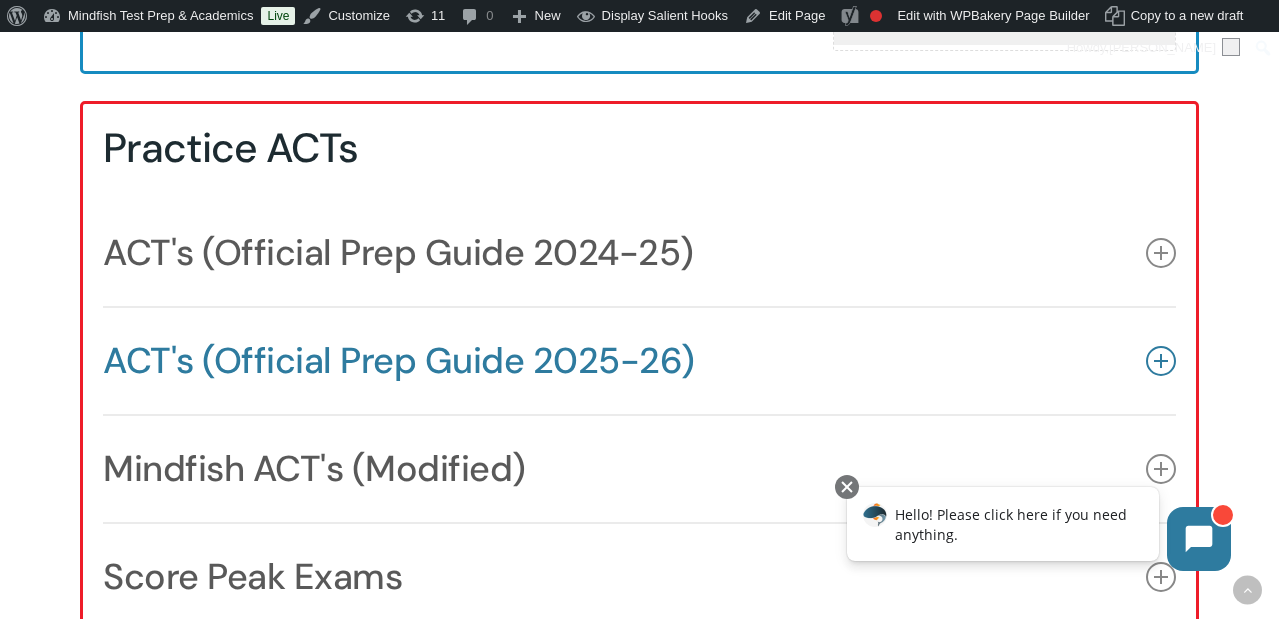 click on "ACT's (Official Prep Guide 2025-26)" at bounding box center (639, 361) 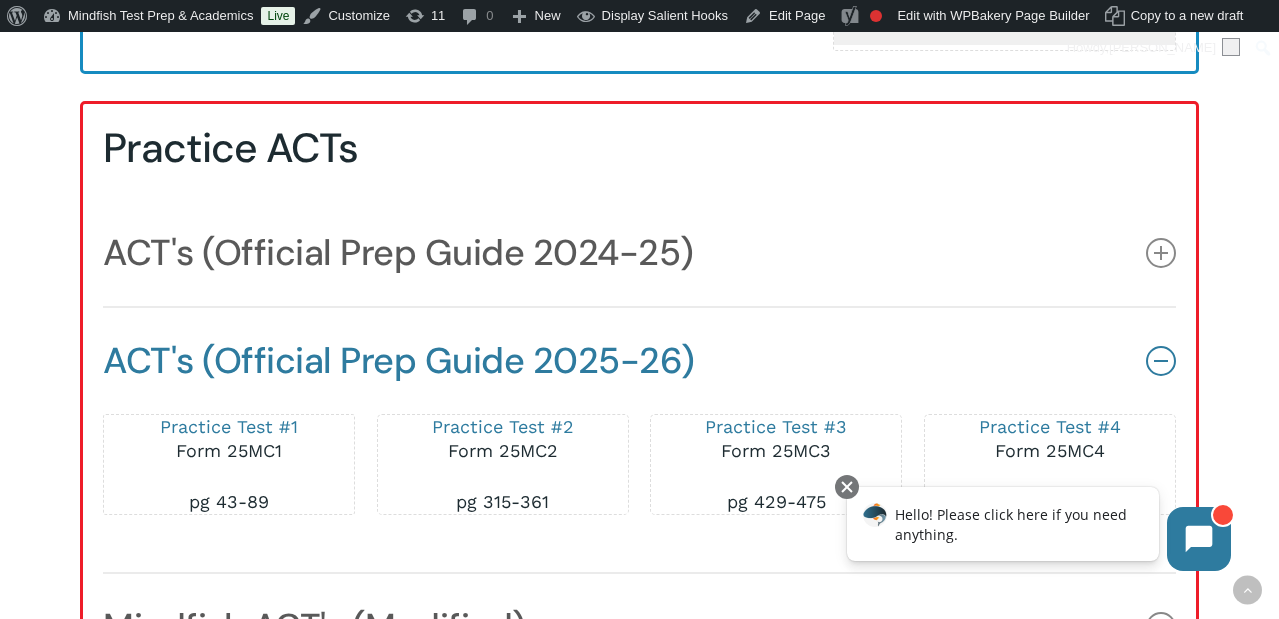 click on "ACT's (Official Prep Guide 2025-26)" at bounding box center [639, 361] 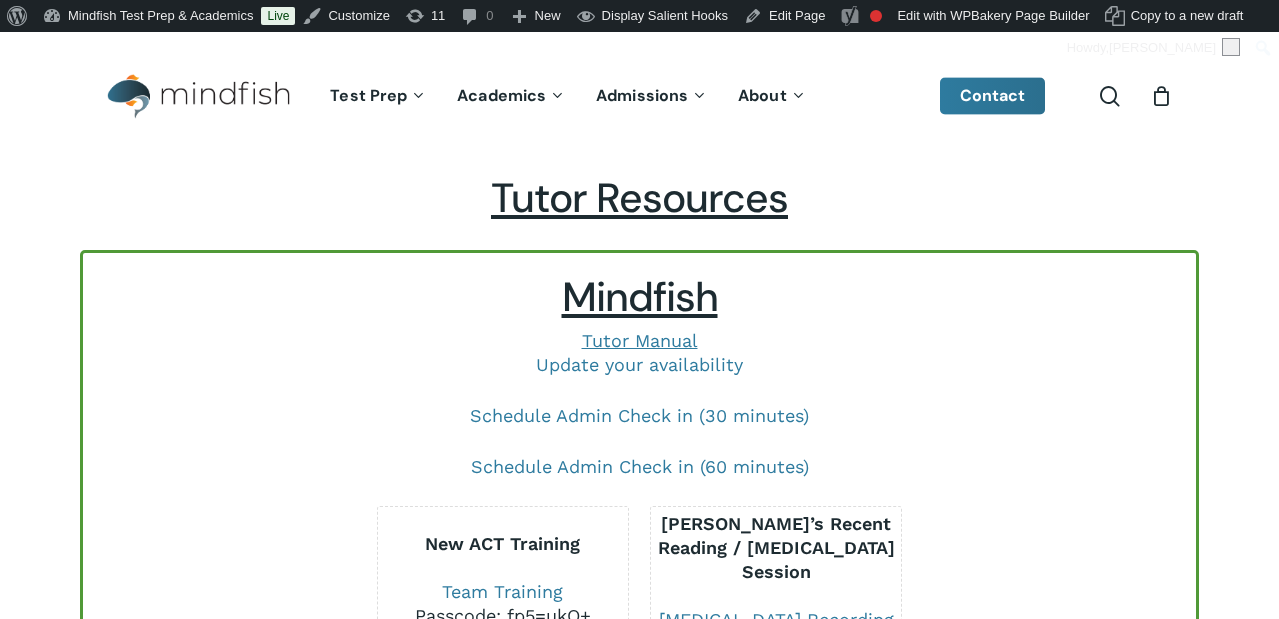 scroll, scrollTop: 1035, scrollLeft: 0, axis: vertical 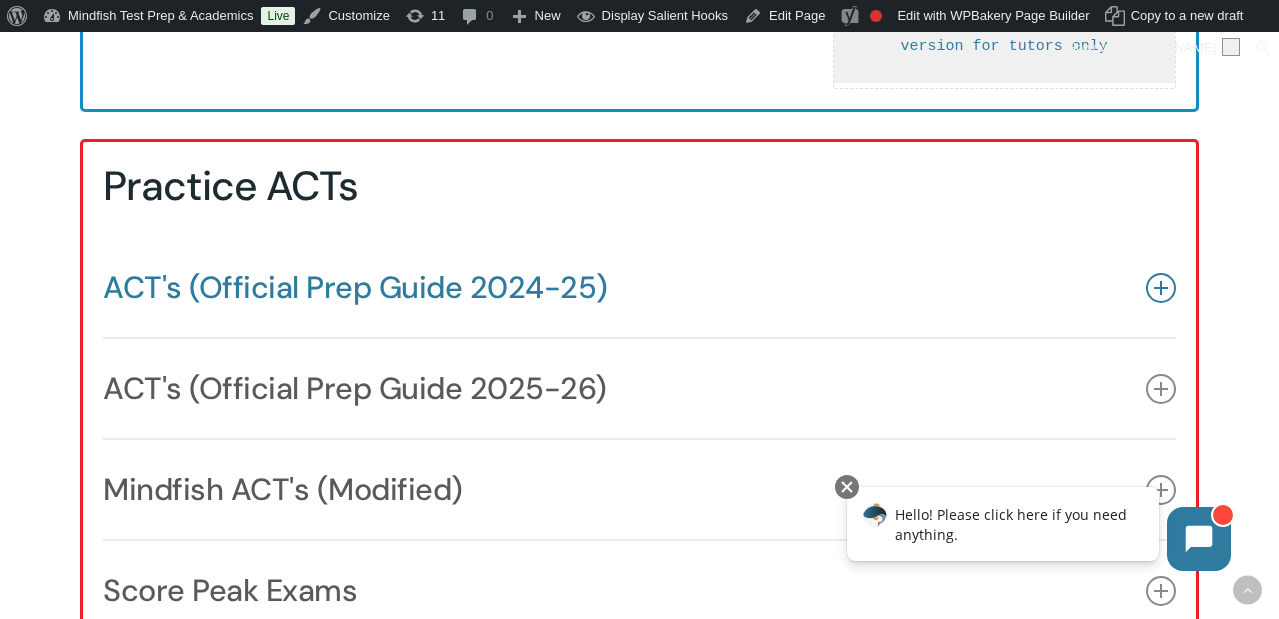 click on "ACT's (Official Prep Guide 2024-25)" at bounding box center (639, 287) 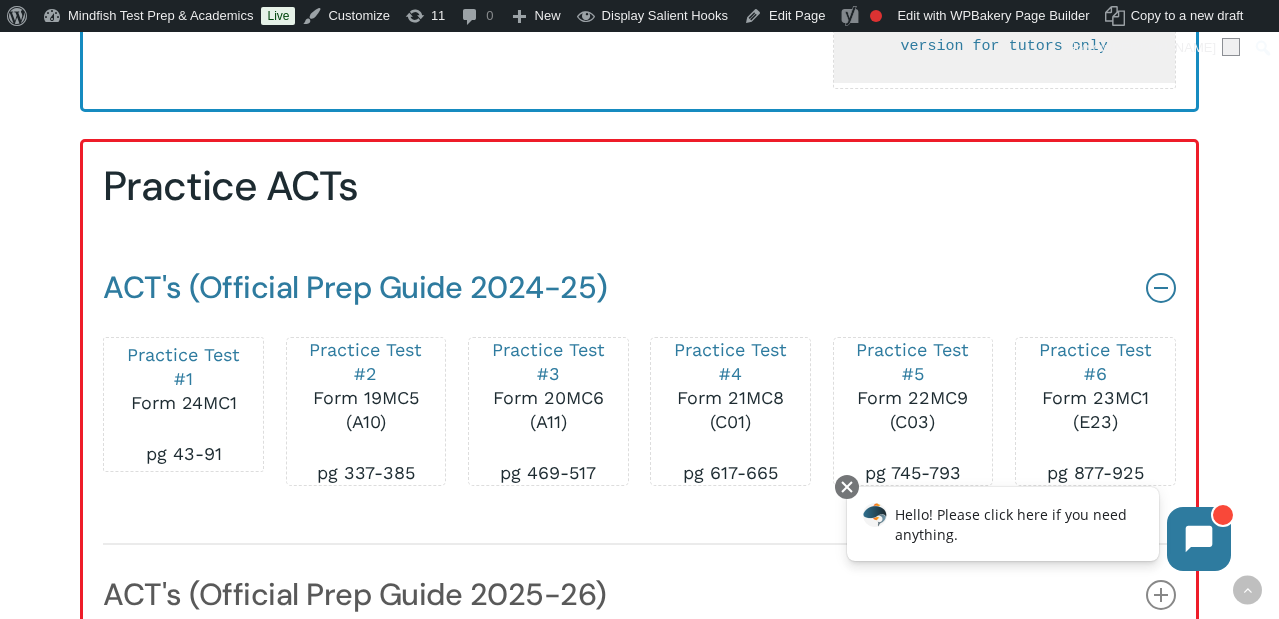 click on "ACT's (Official Prep Guide 2024-25)" at bounding box center (639, 287) 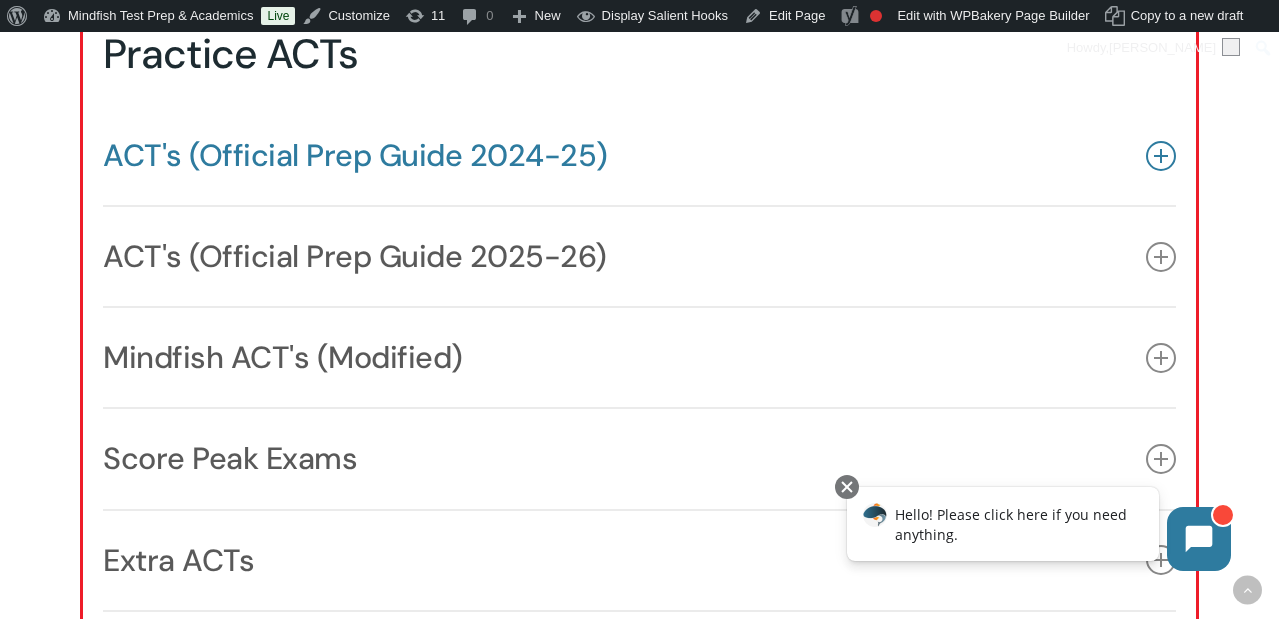 scroll, scrollTop: 2495, scrollLeft: 0, axis: vertical 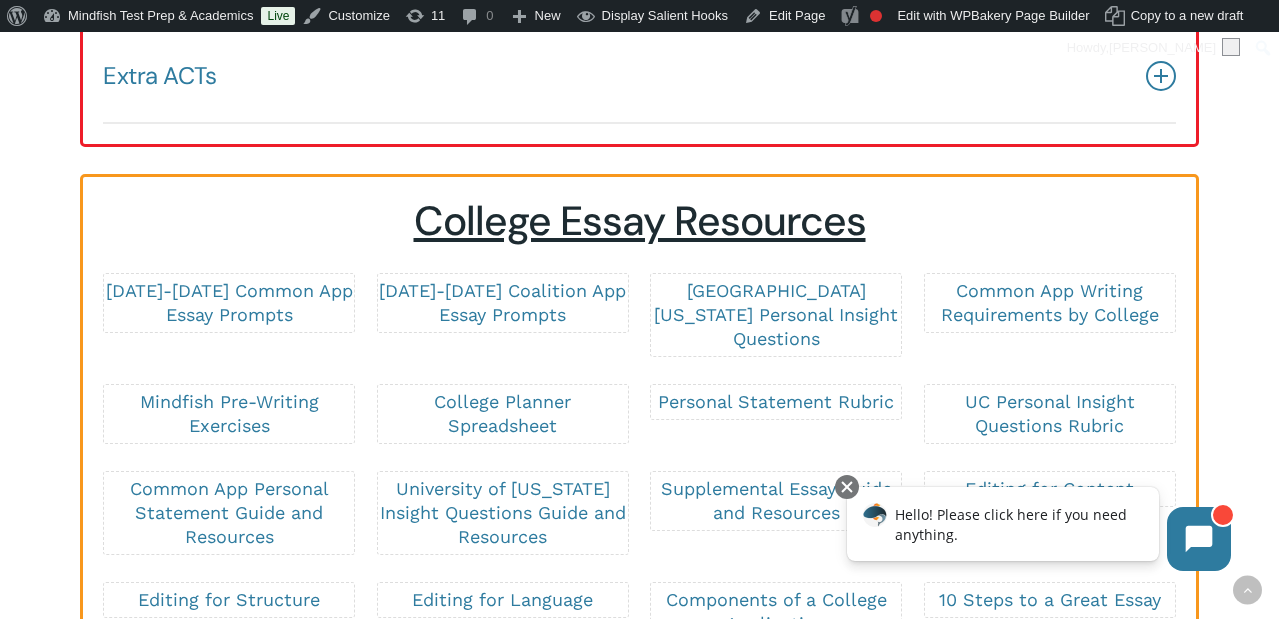 click on "Extra ACTs" at bounding box center [639, 76] 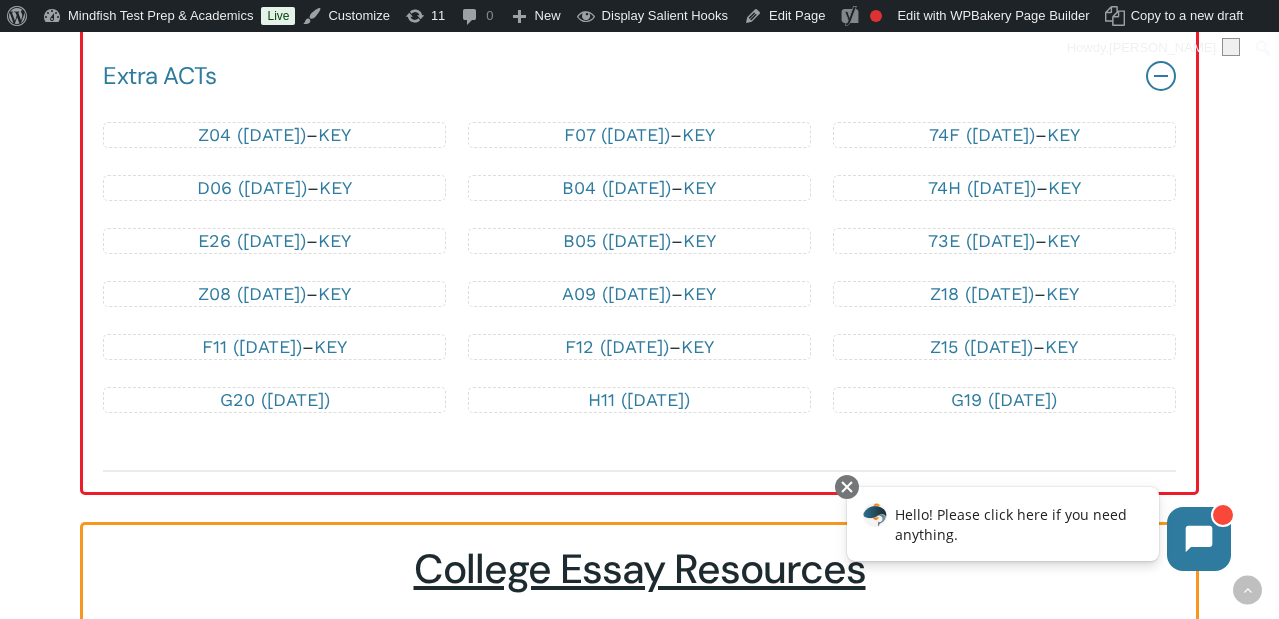 click on "Extra ACTs" at bounding box center (639, 76) 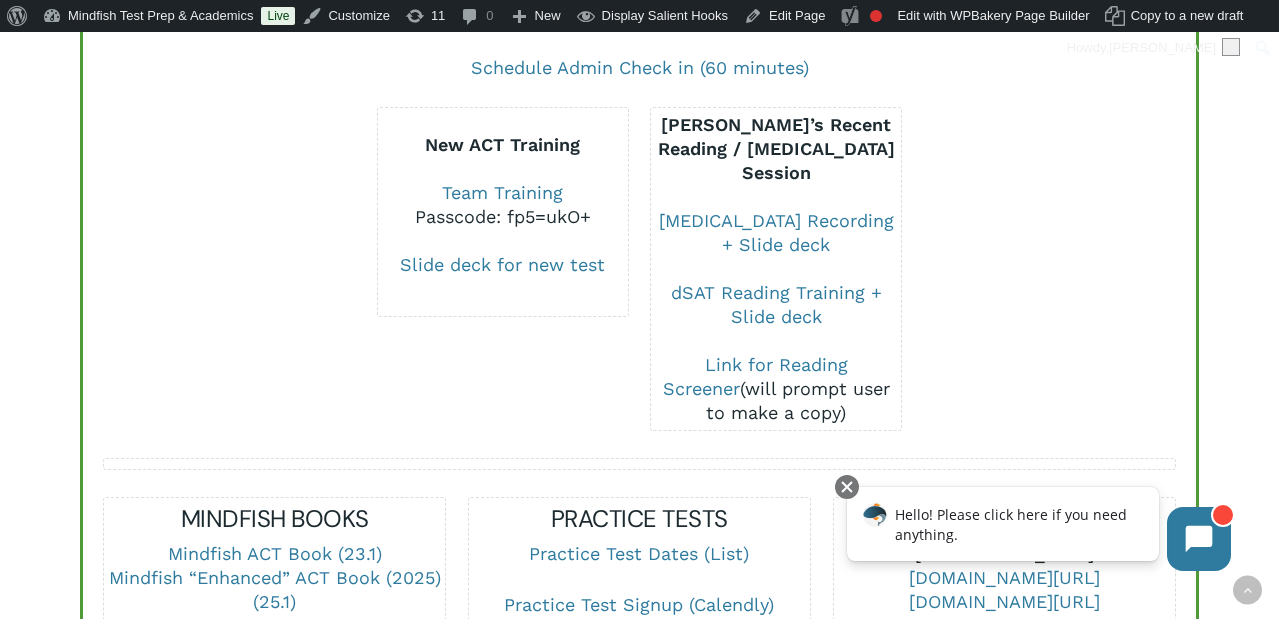 scroll, scrollTop: 363, scrollLeft: 0, axis: vertical 